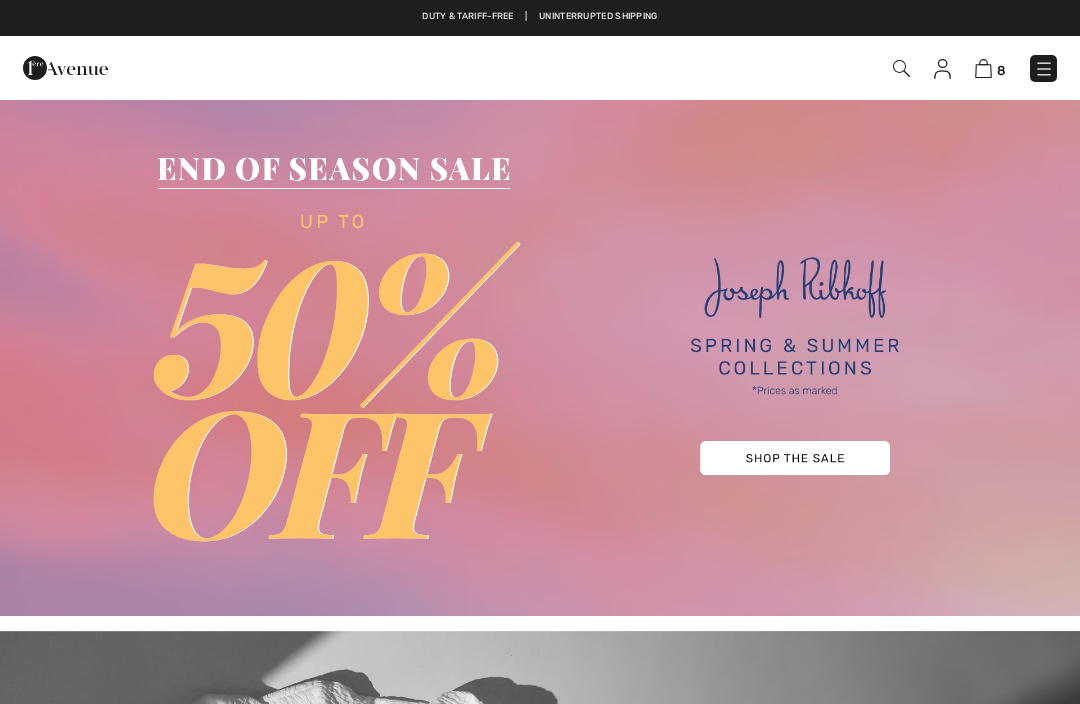 scroll, scrollTop: 0, scrollLeft: 0, axis: both 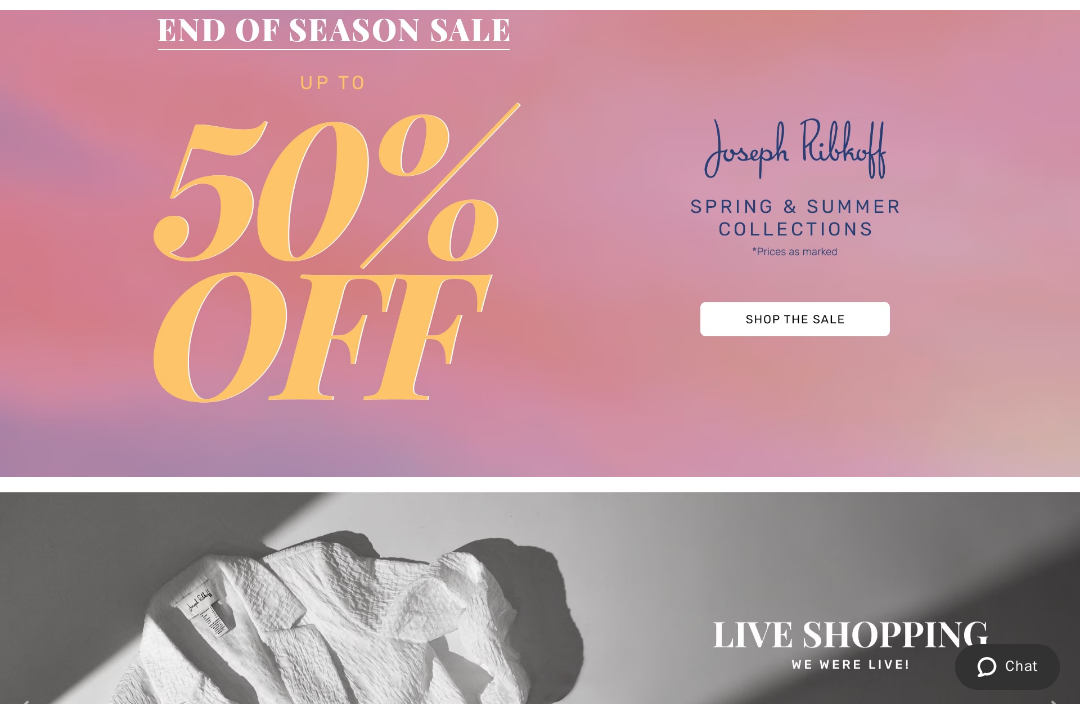 click at bounding box center [540, 218] 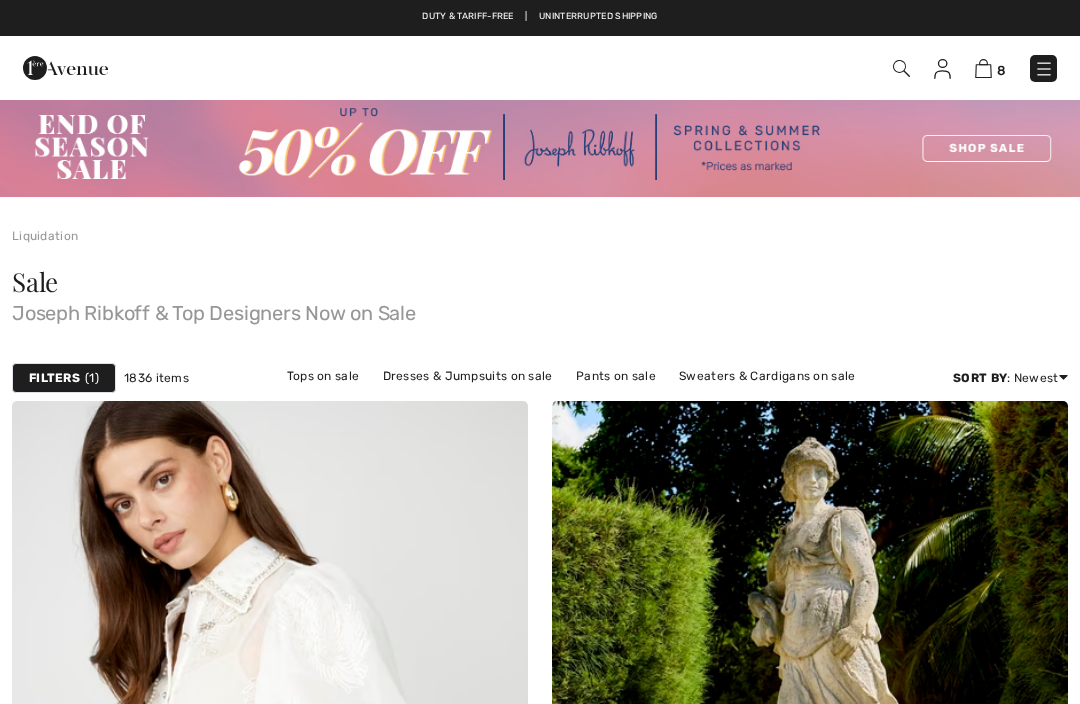 scroll, scrollTop: 0, scrollLeft: 0, axis: both 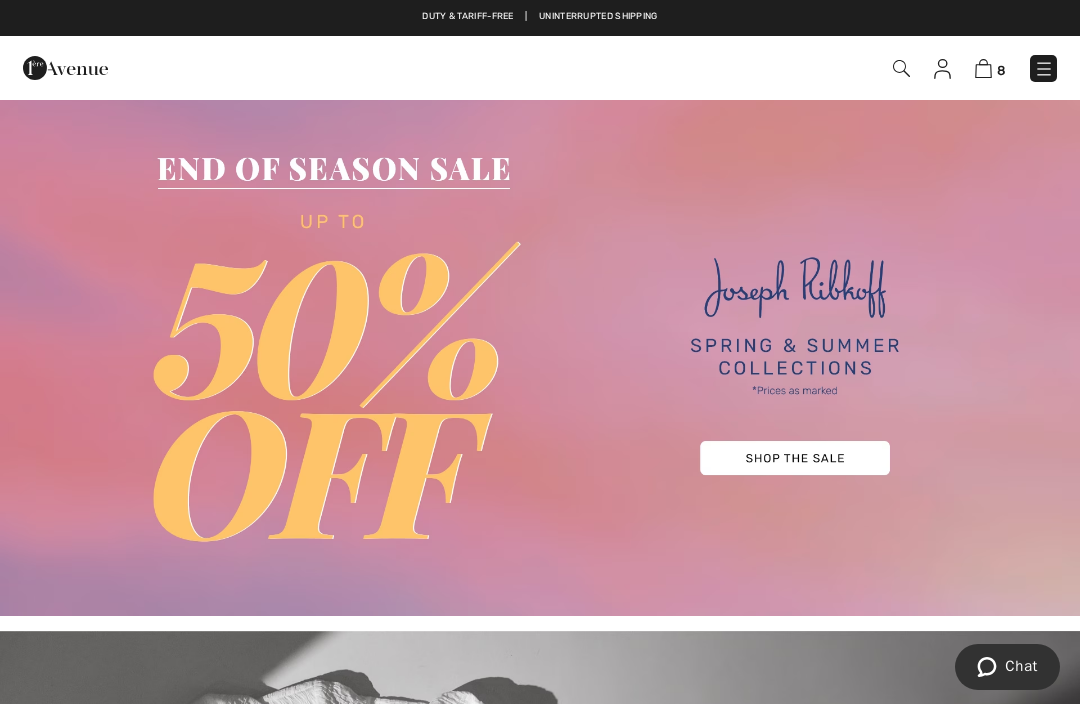 click at bounding box center (983, 68) 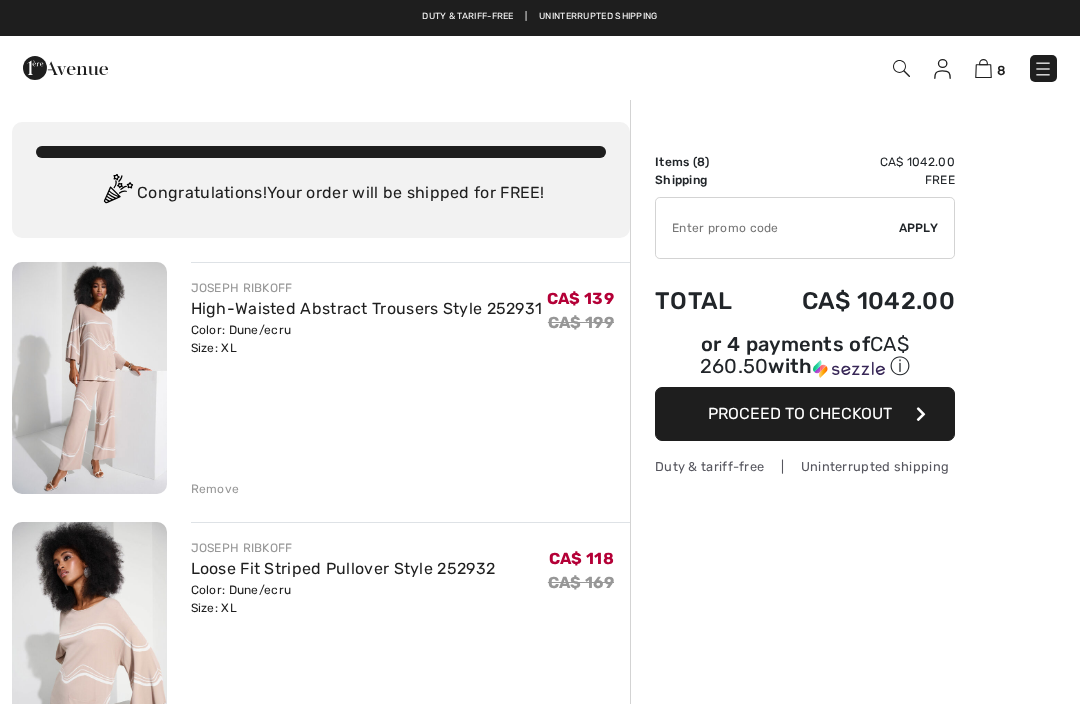 scroll, scrollTop: 0, scrollLeft: 0, axis: both 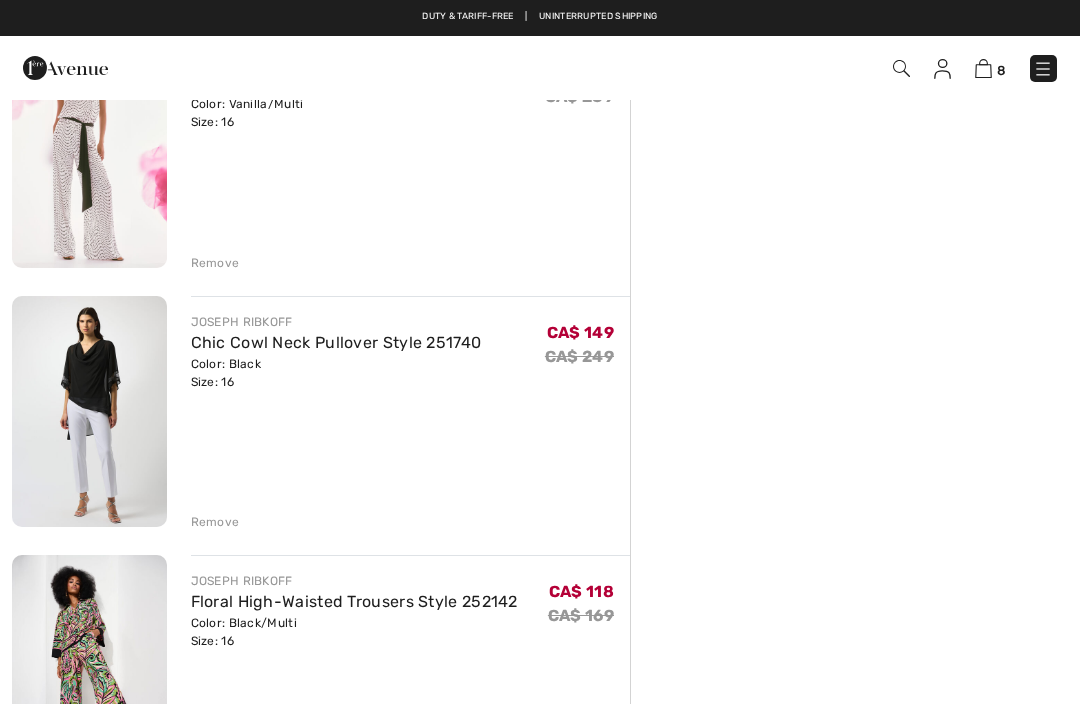 click on "Remove" at bounding box center [215, 522] 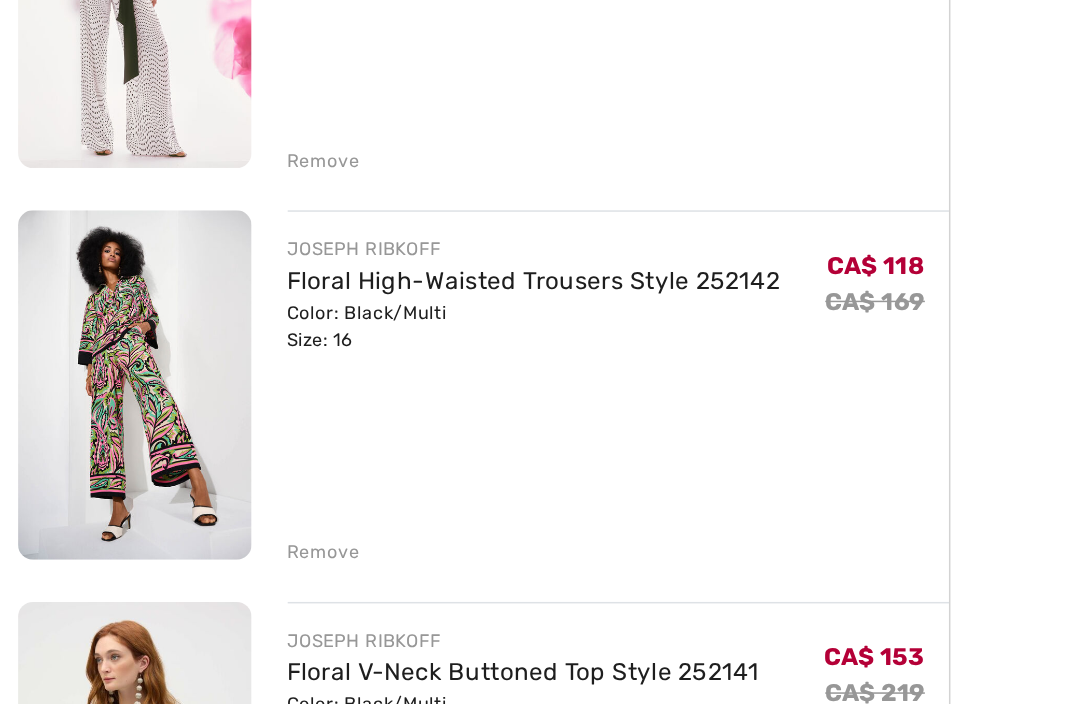 scroll, scrollTop: 1283, scrollLeft: 0, axis: vertical 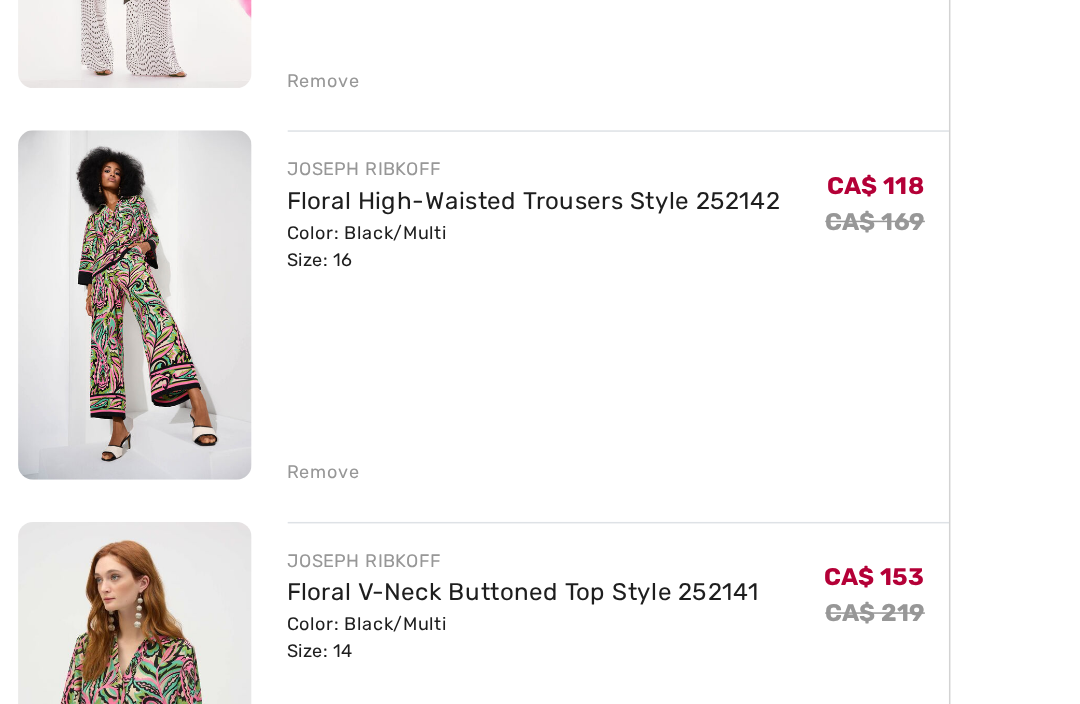 click on "Remove" at bounding box center (215, 505) 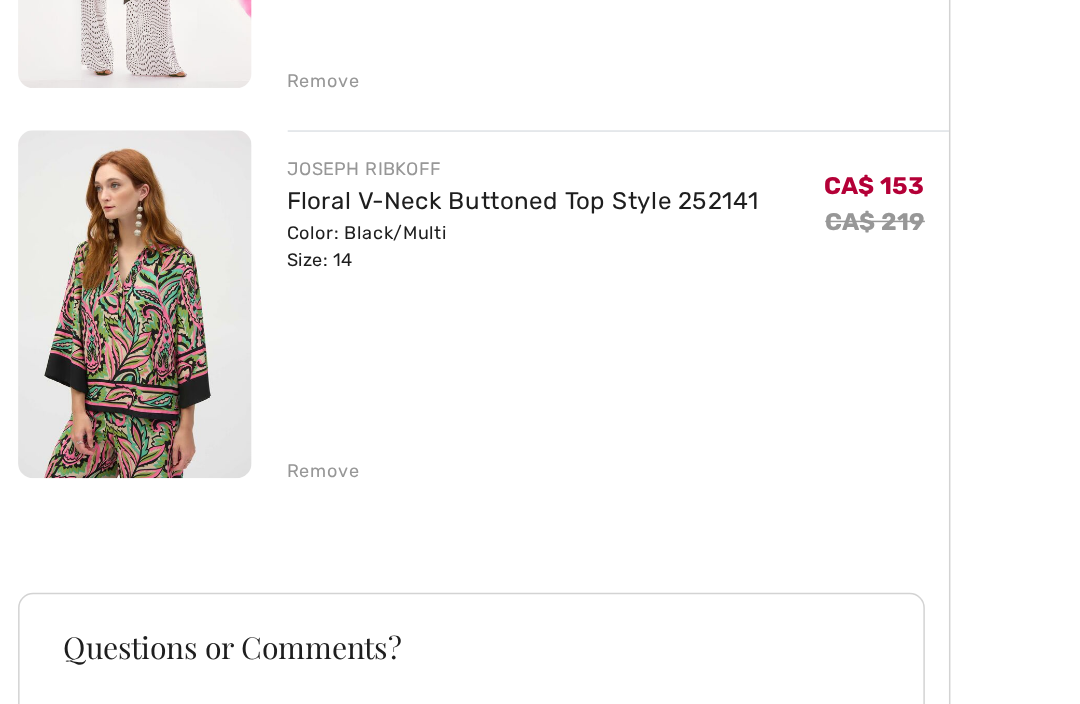 click on "Remove" at bounding box center [215, 504] 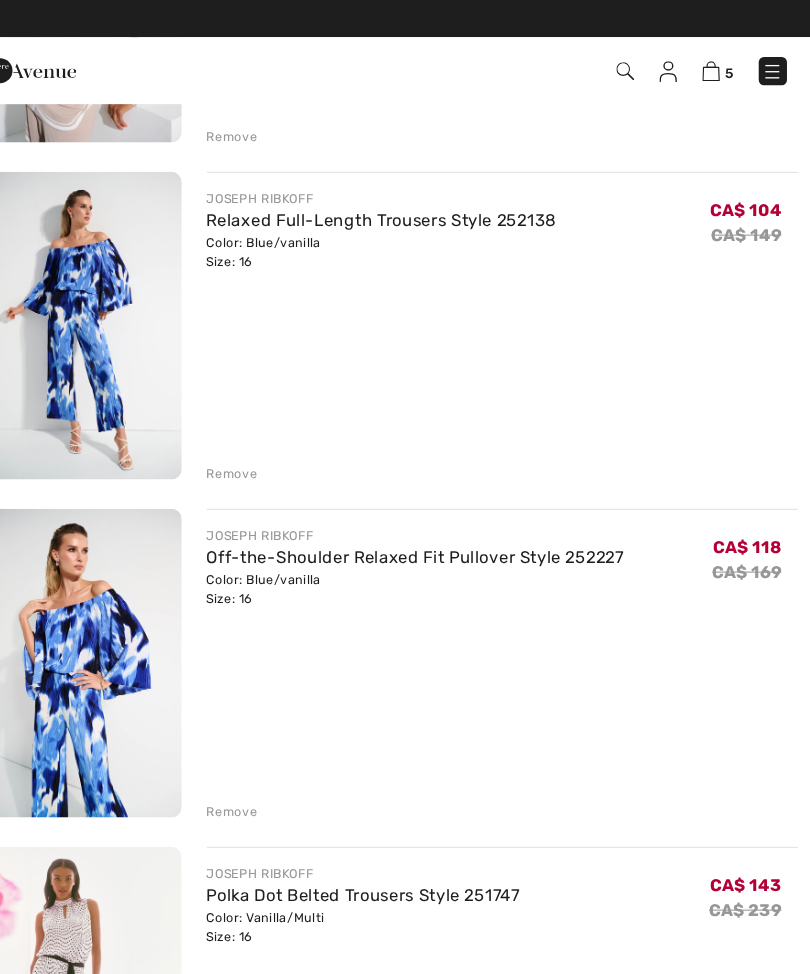 scroll, scrollTop: 778, scrollLeft: 0, axis: vertical 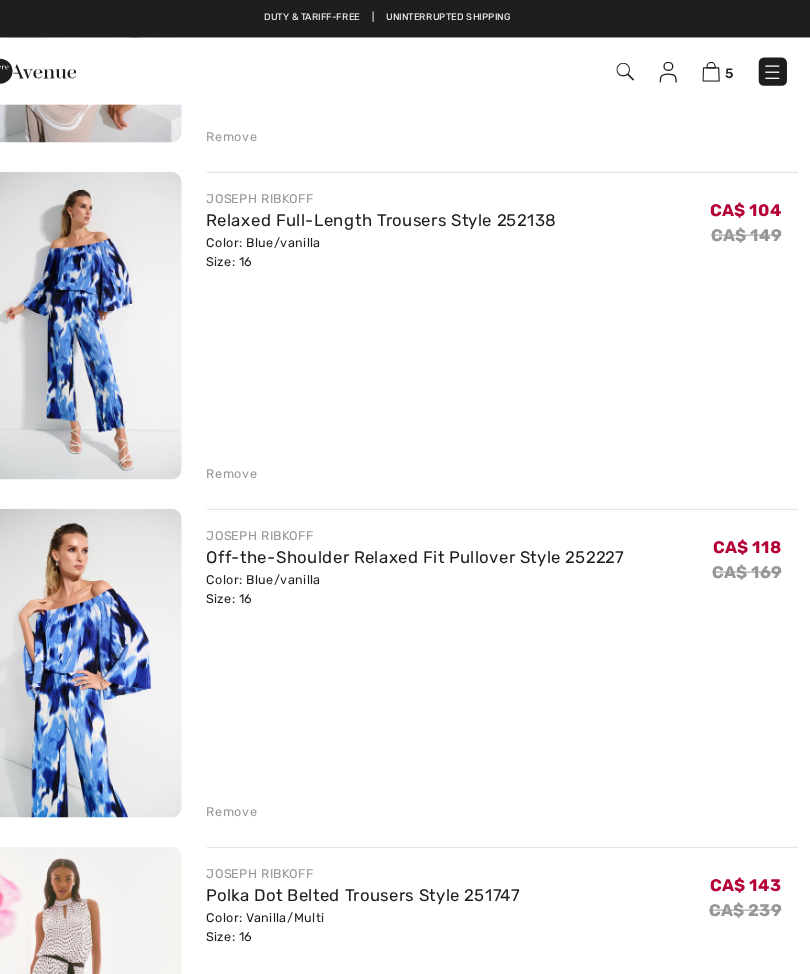 click on "Off-the-Shoulder Relaxed Fit Pullover Style 252227" at bounding box center [432, 532] 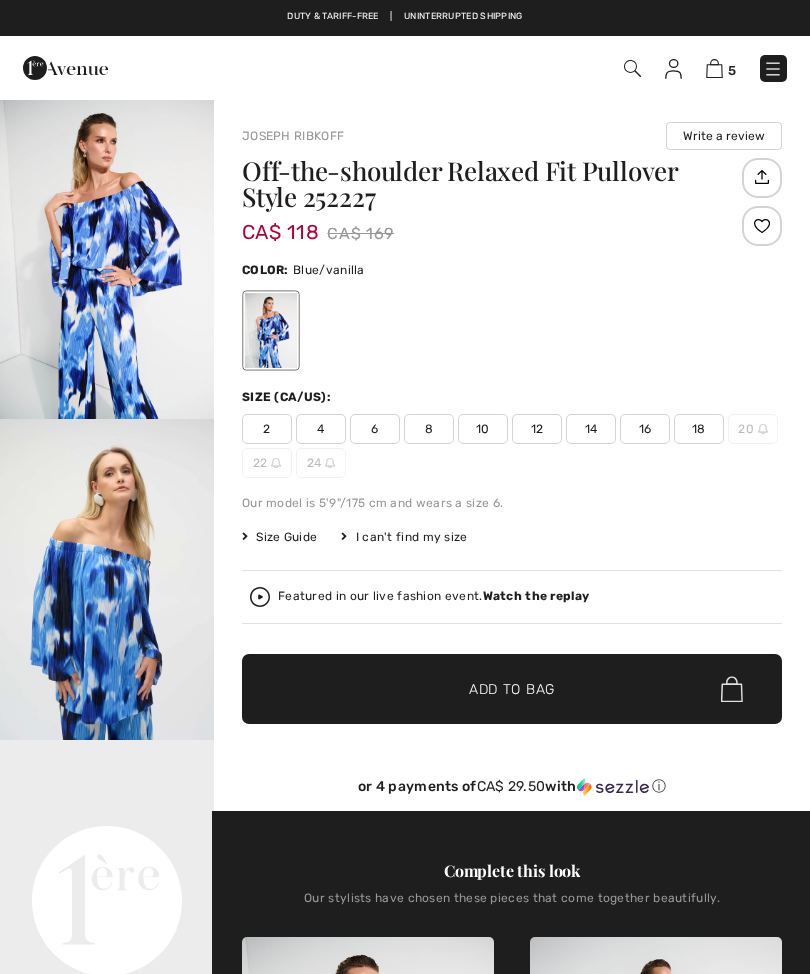 scroll, scrollTop: 0, scrollLeft: 0, axis: both 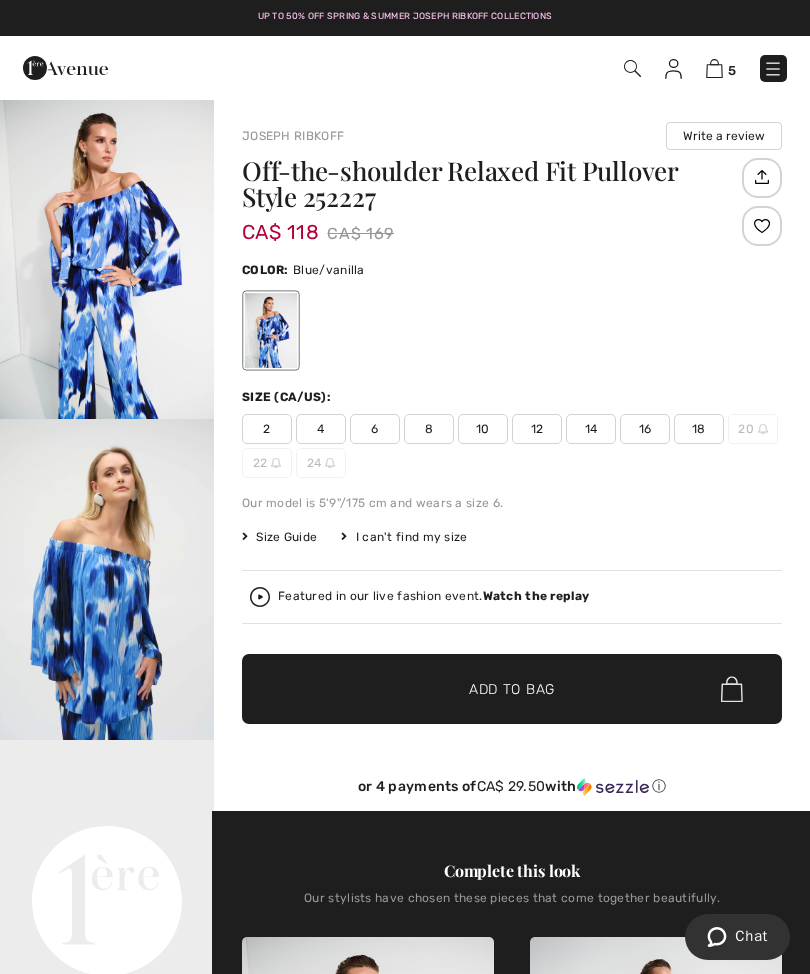 click on "14" at bounding box center [591, 429] 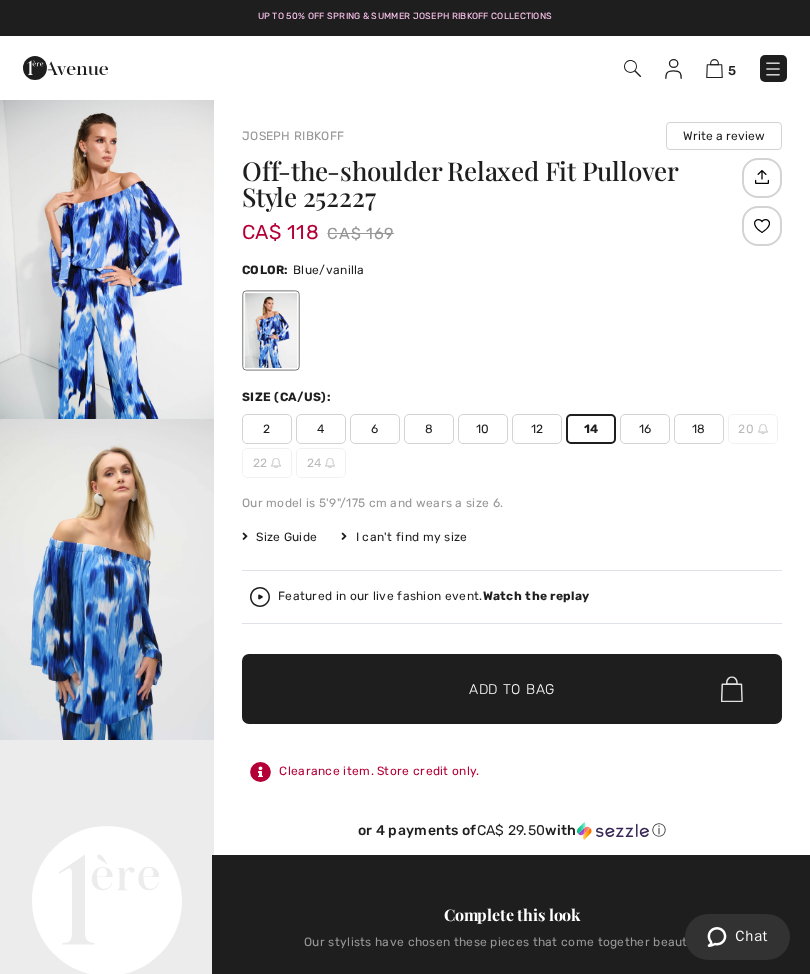 click on "Add to Bag" at bounding box center (512, 689) 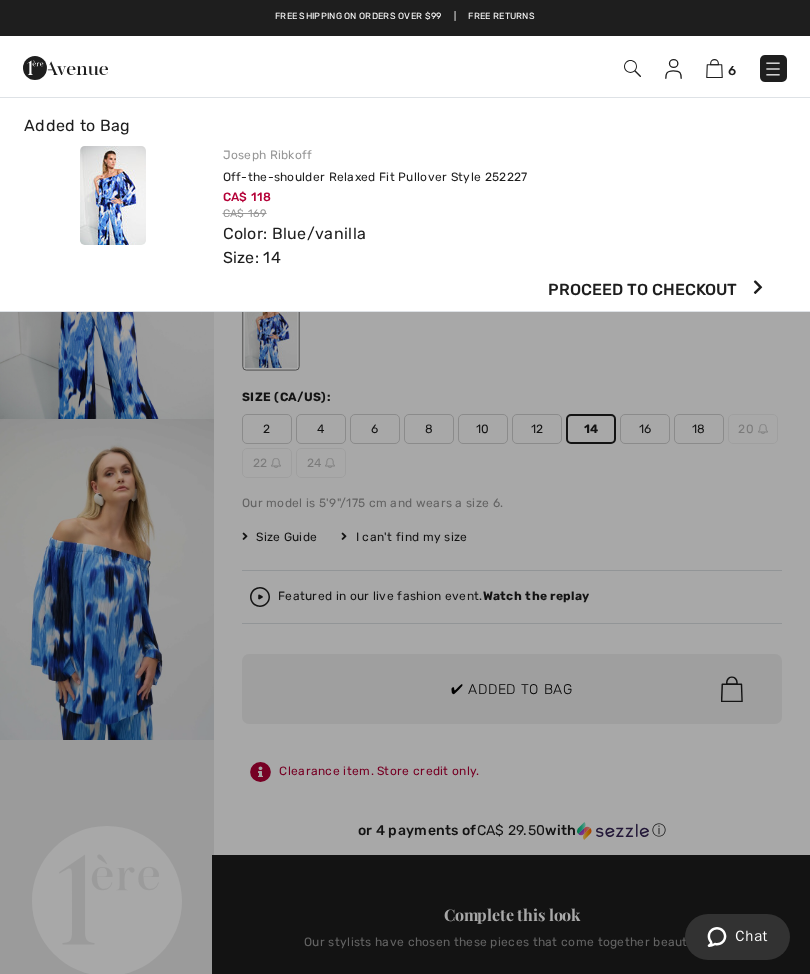 scroll, scrollTop: 0, scrollLeft: 0, axis: both 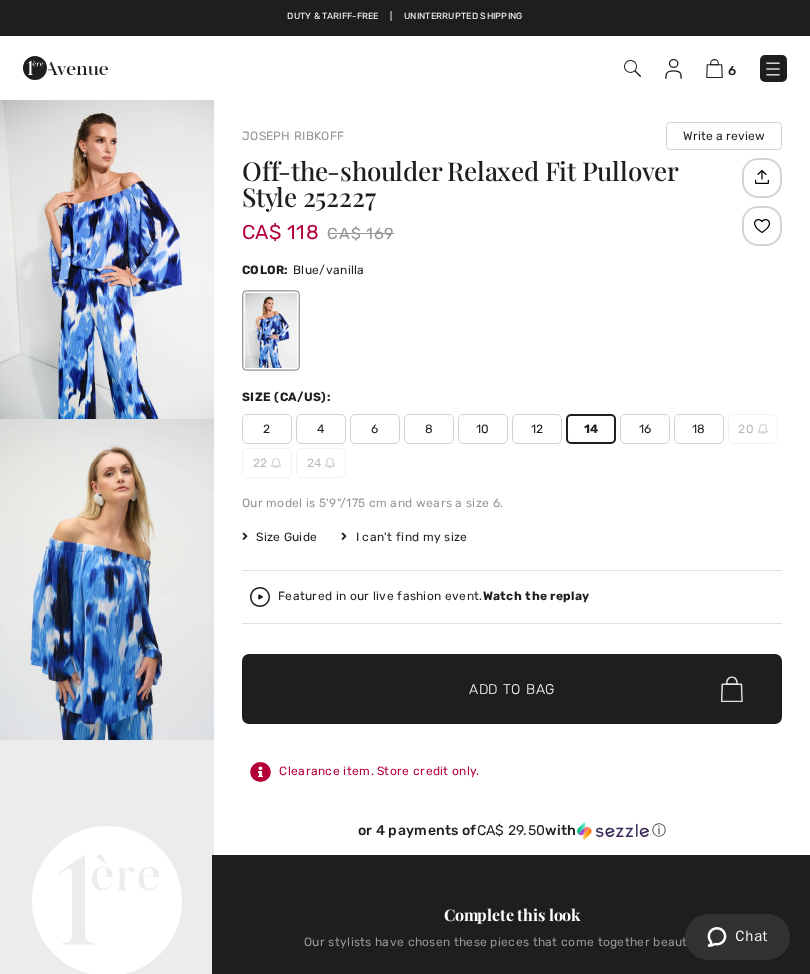 click at bounding box center [714, 68] 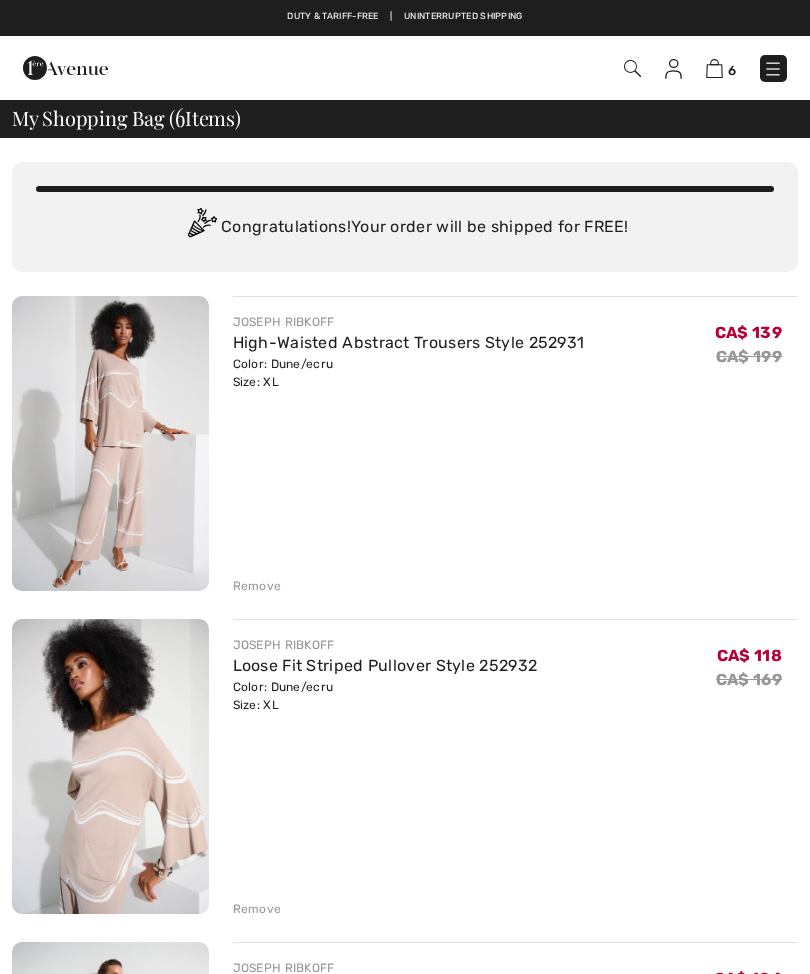 scroll, scrollTop: 0, scrollLeft: 0, axis: both 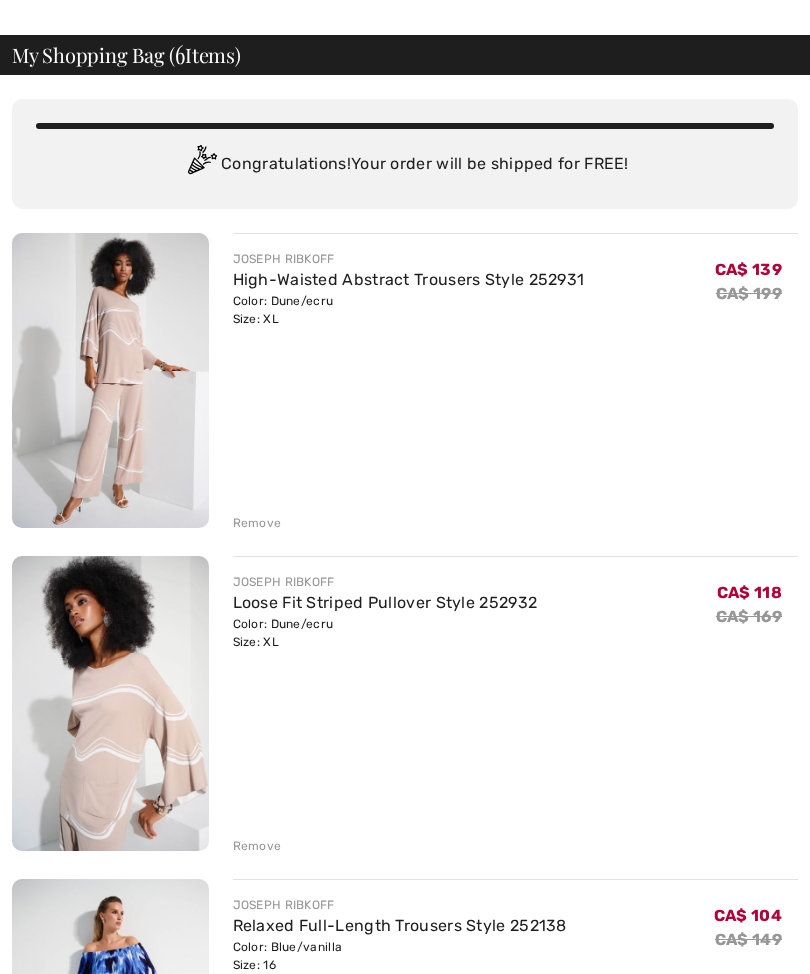 click on "Loose Fit Striped Pullover Style 252932" at bounding box center [385, 602] 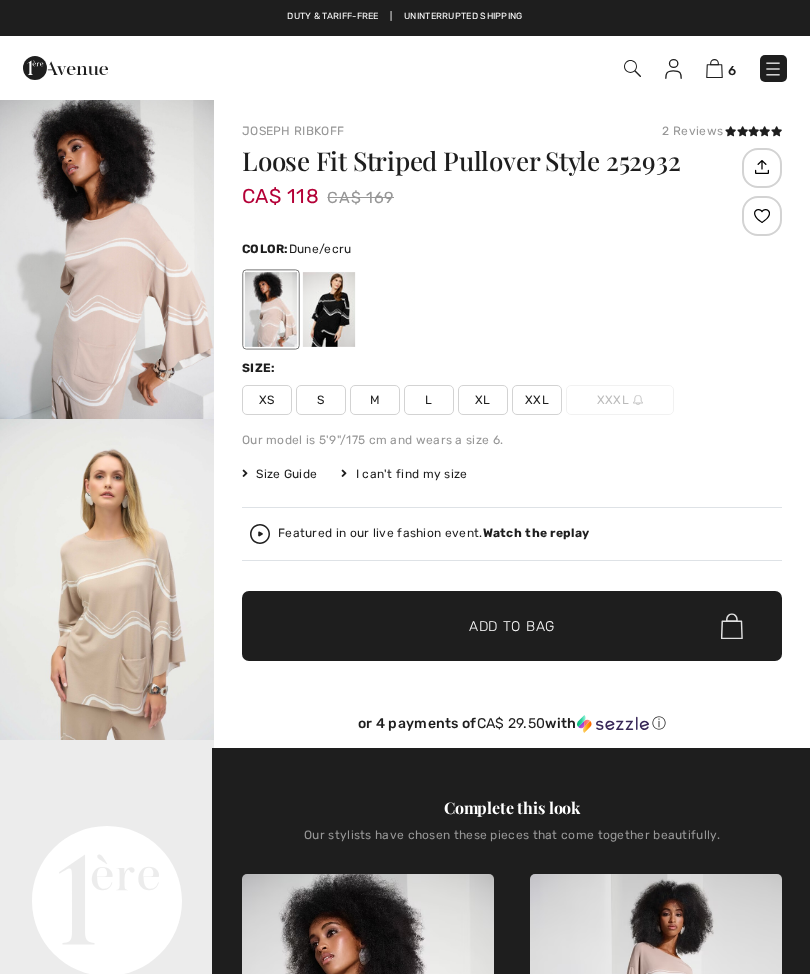 scroll, scrollTop: 0, scrollLeft: 0, axis: both 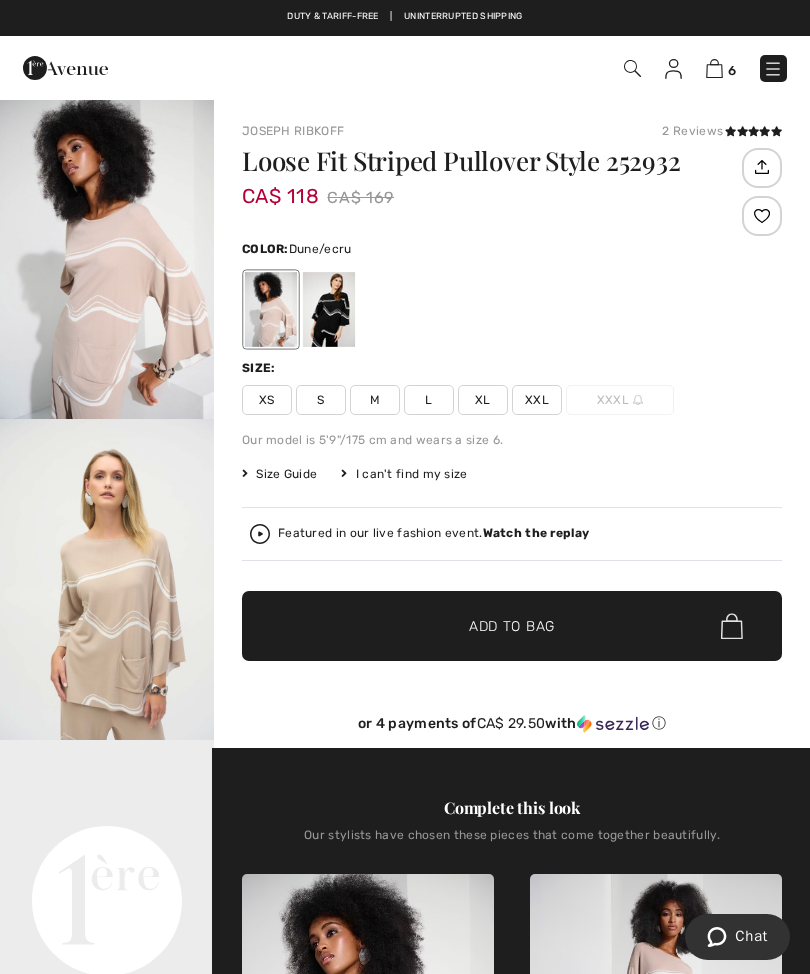 click on "L" at bounding box center (429, 400) 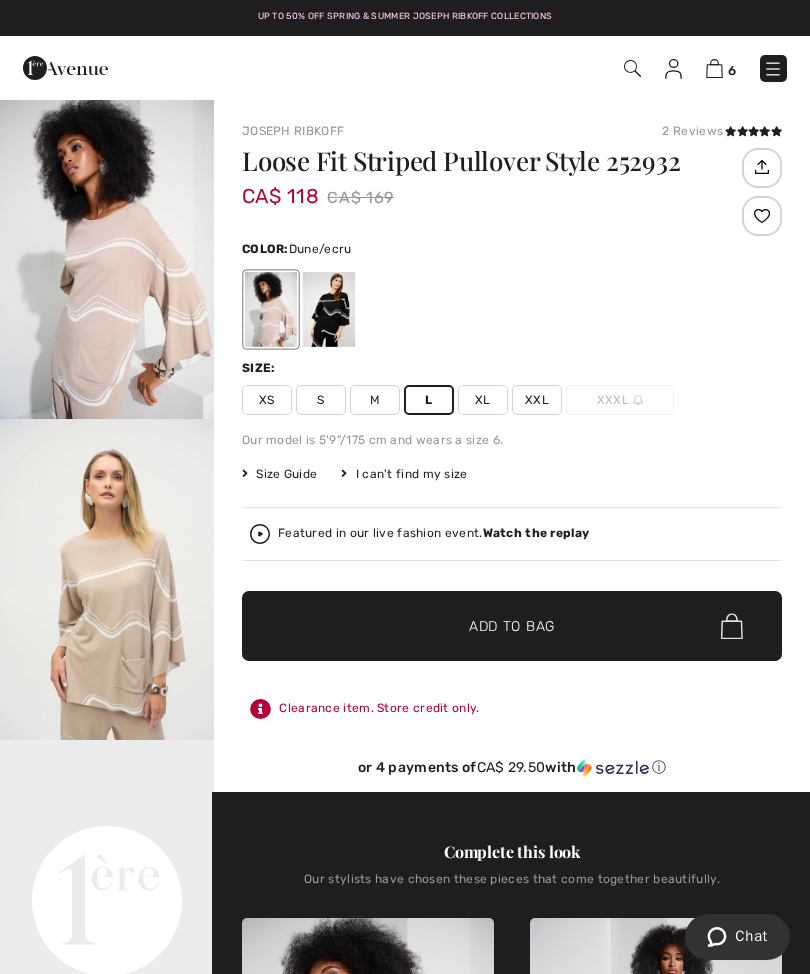 click on "Add to Bag" at bounding box center (512, 626) 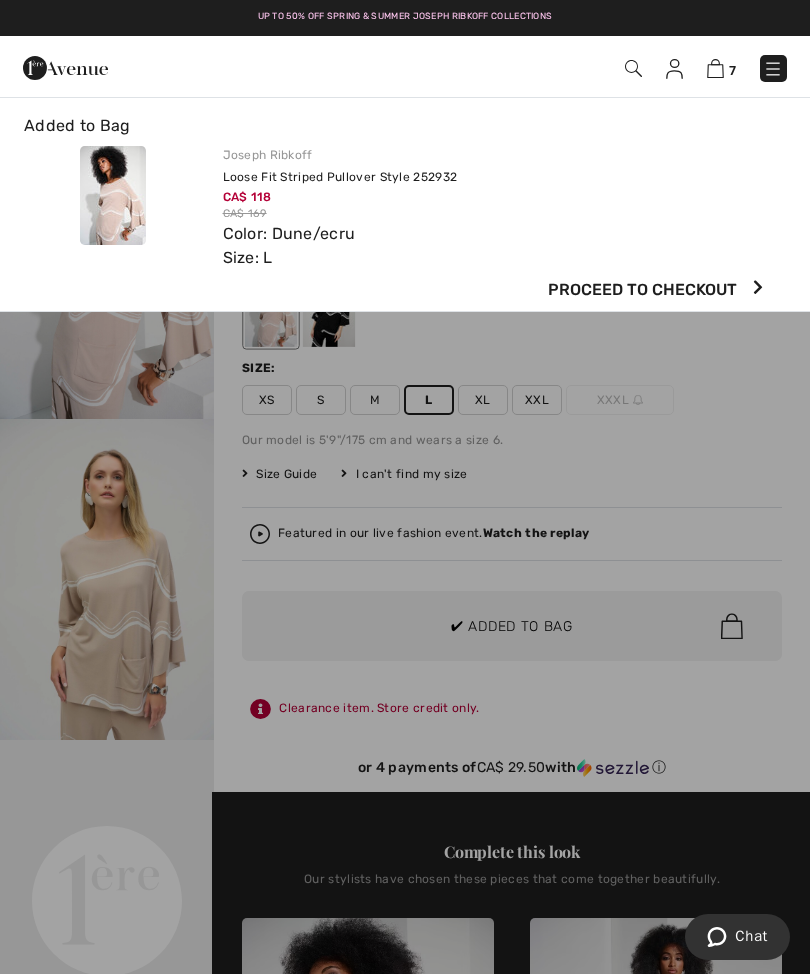 scroll, scrollTop: 0, scrollLeft: 0, axis: both 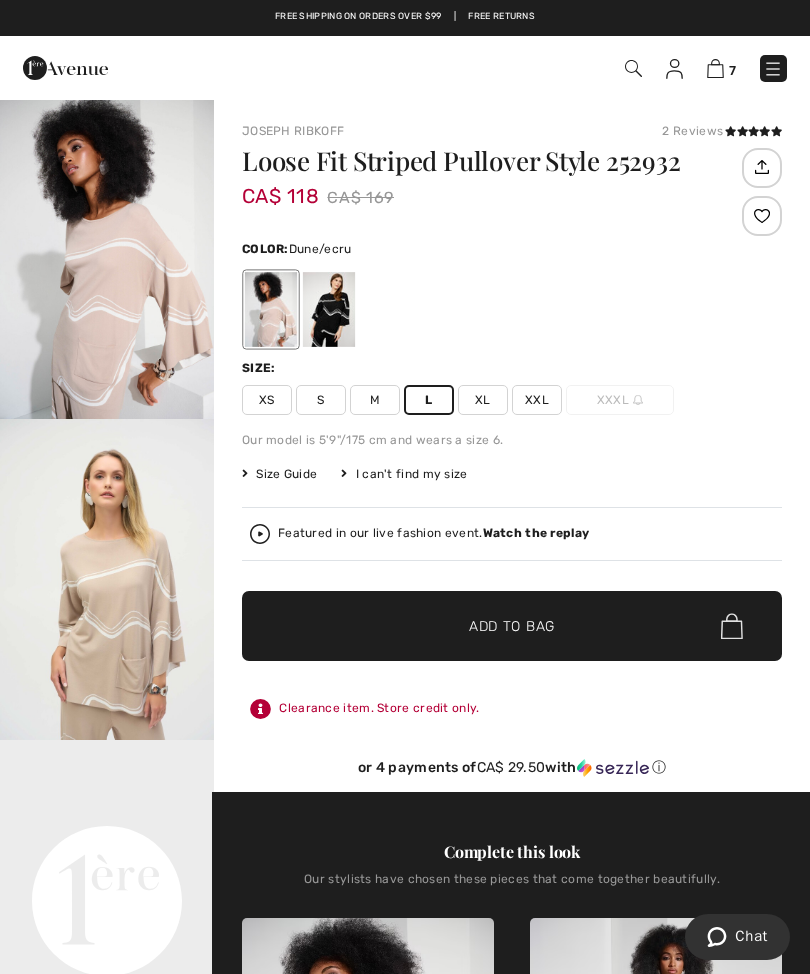 click at bounding box center (715, 68) 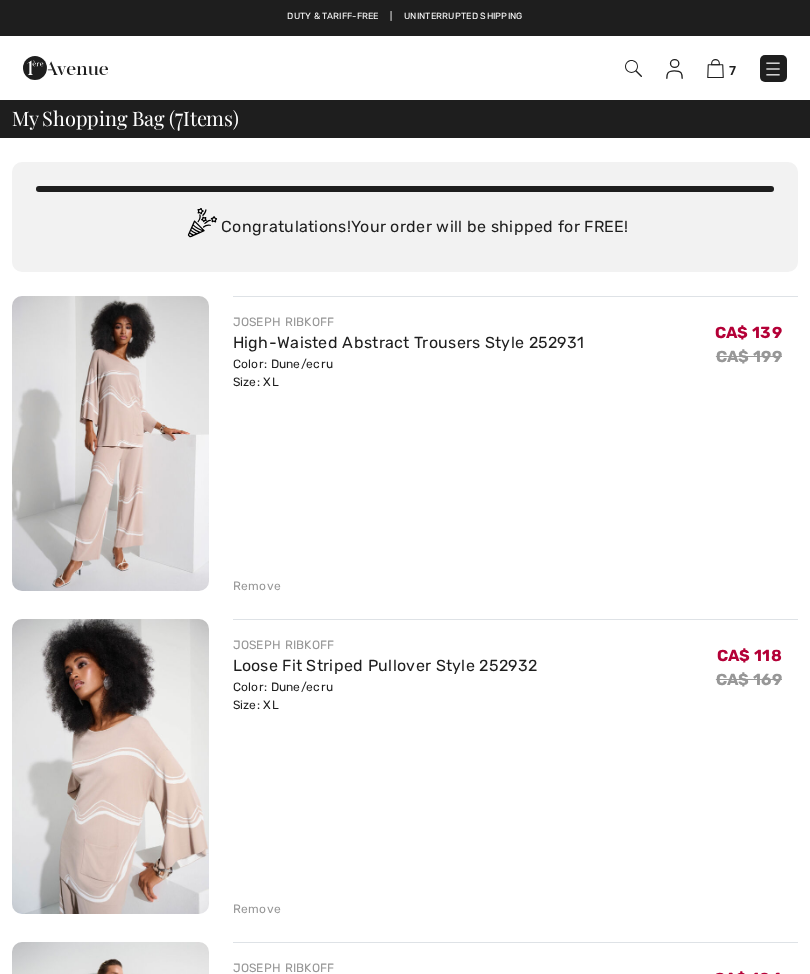 scroll, scrollTop: 0, scrollLeft: 0, axis: both 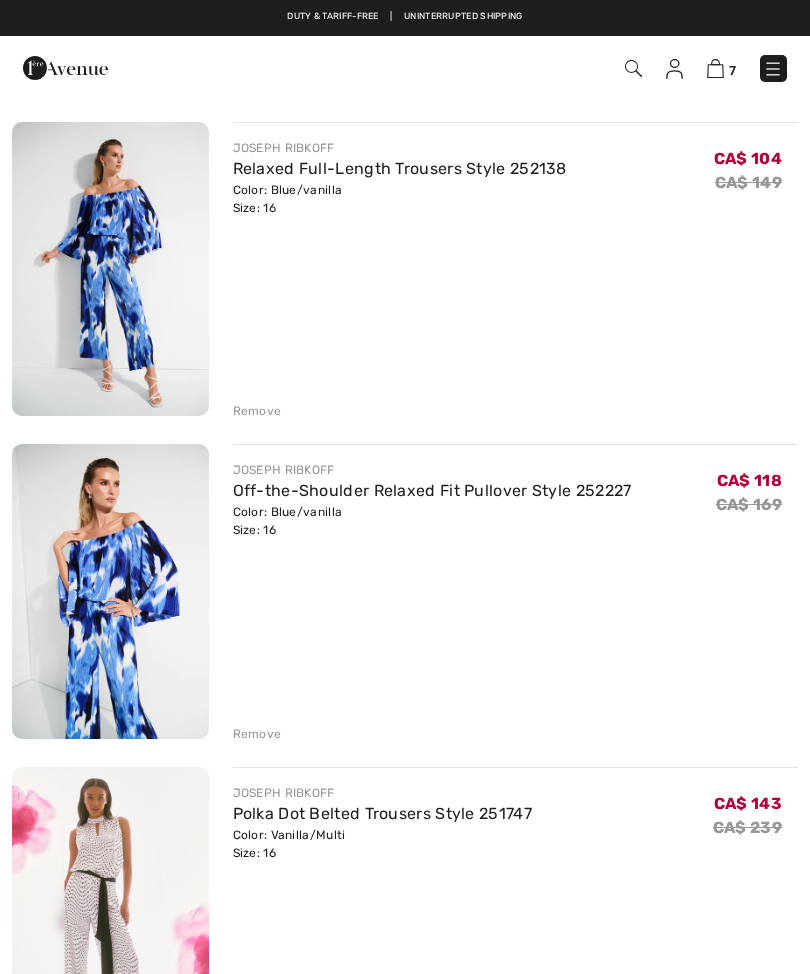click on "Remove" at bounding box center (257, 734) 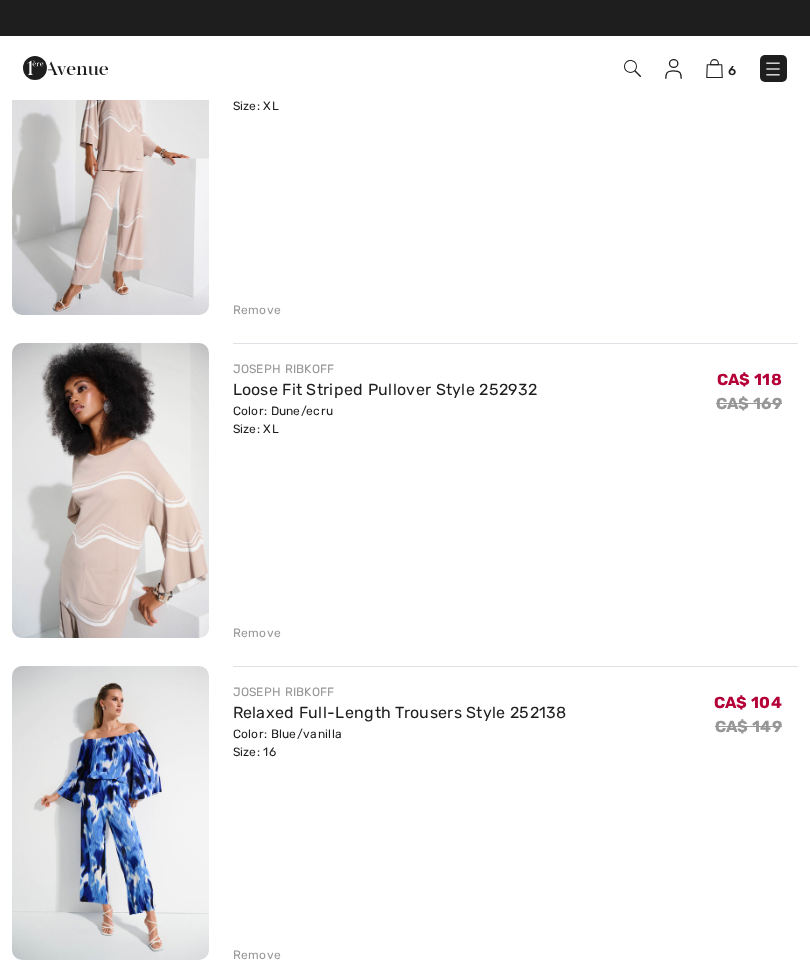 scroll, scrollTop: 247, scrollLeft: 0, axis: vertical 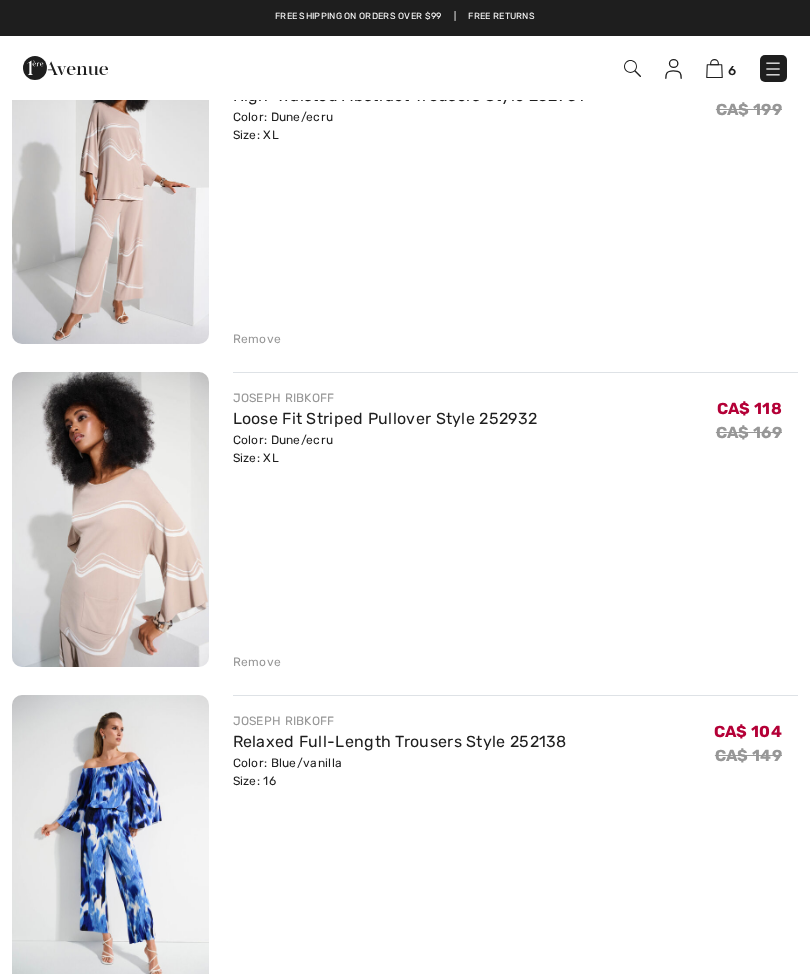 click on "Remove" at bounding box center [257, 662] 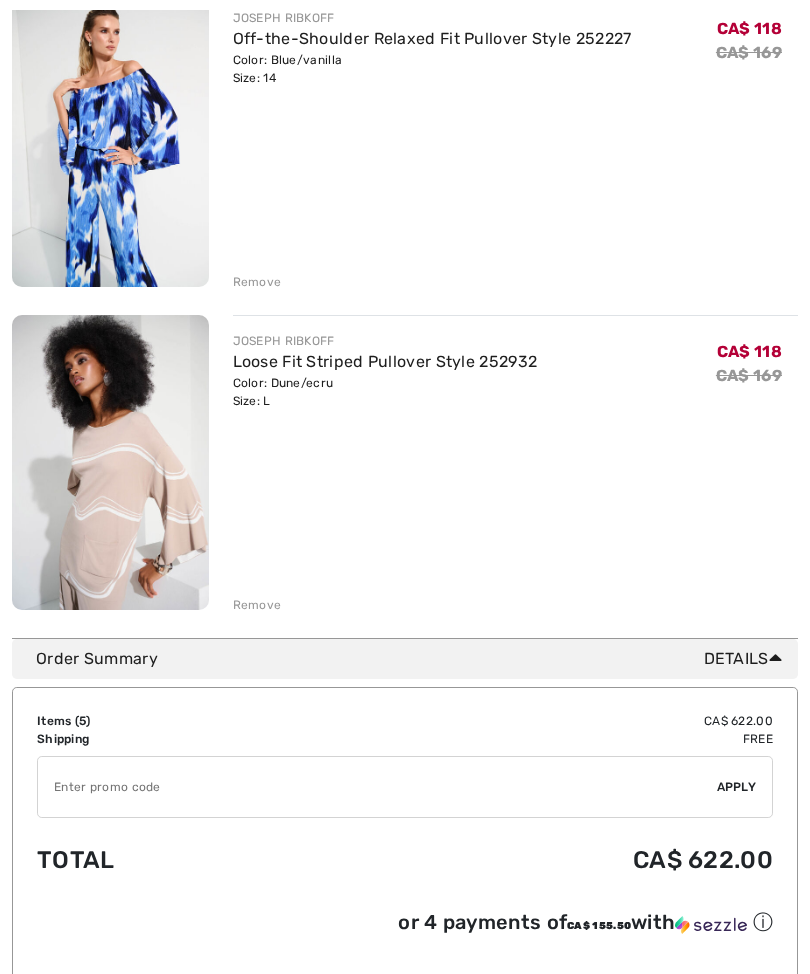 scroll, scrollTop: 1268, scrollLeft: 0, axis: vertical 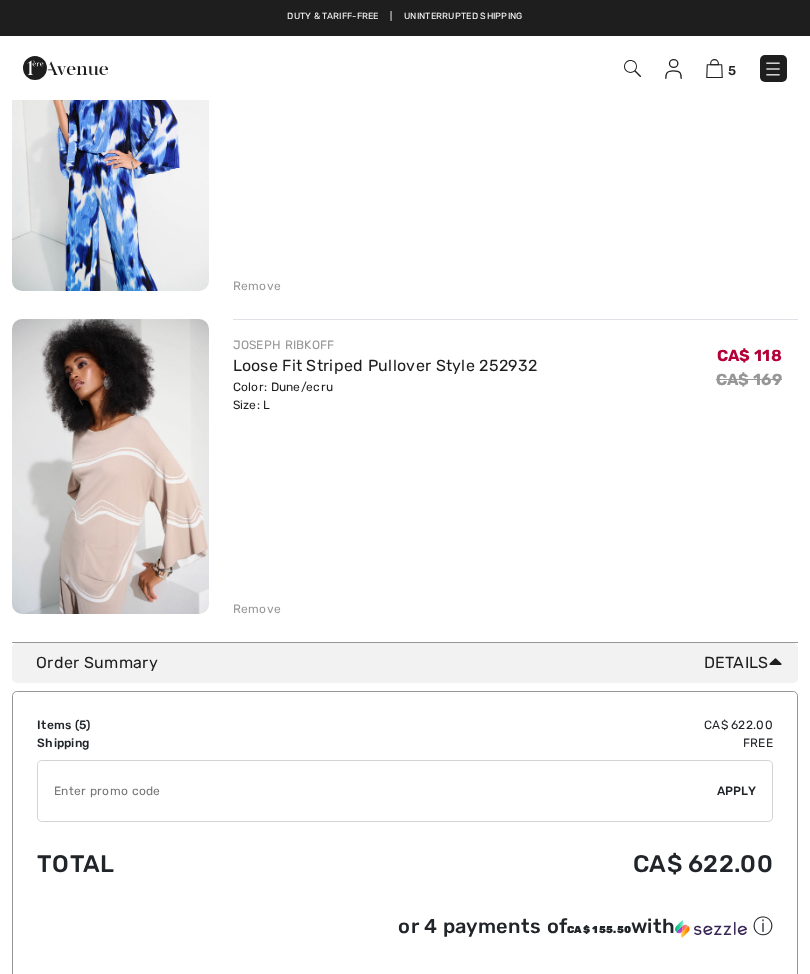 click at bounding box center (377, 791) 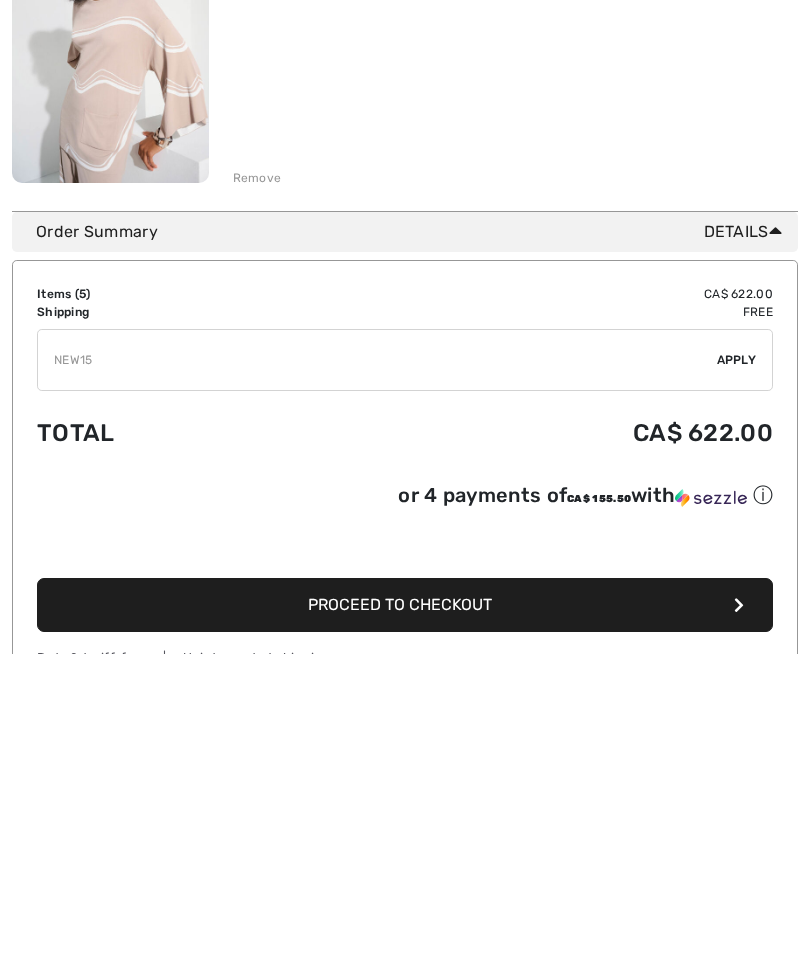 type on "NEW15" 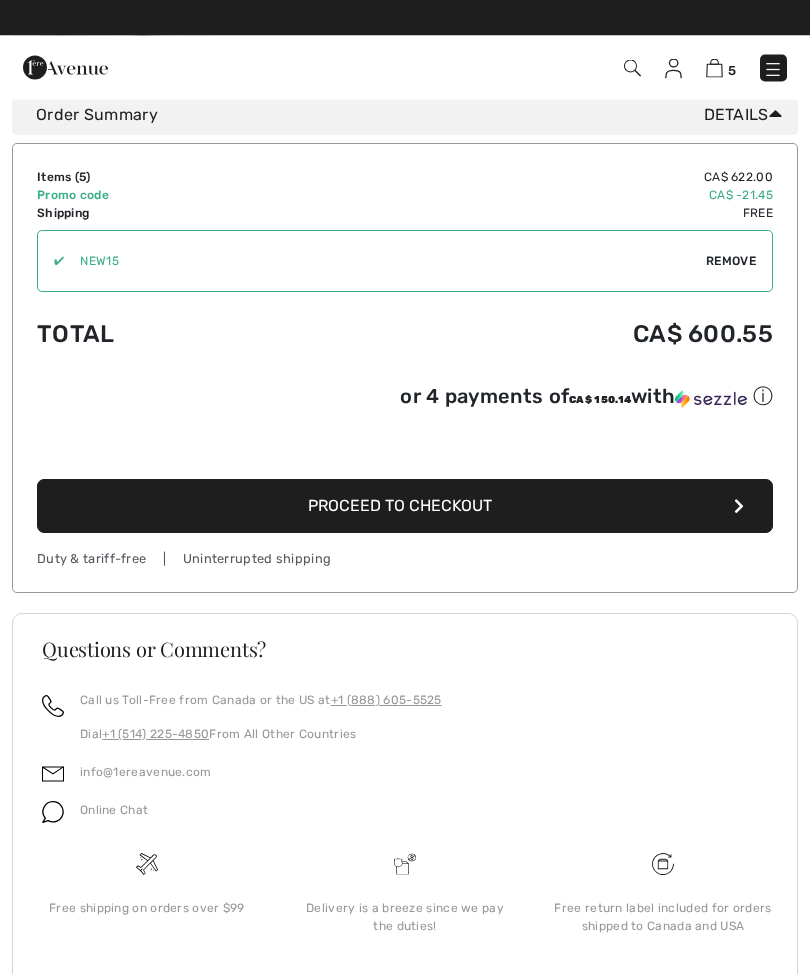 scroll, scrollTop: 1815, scrollLeft: 0, axis: vertical 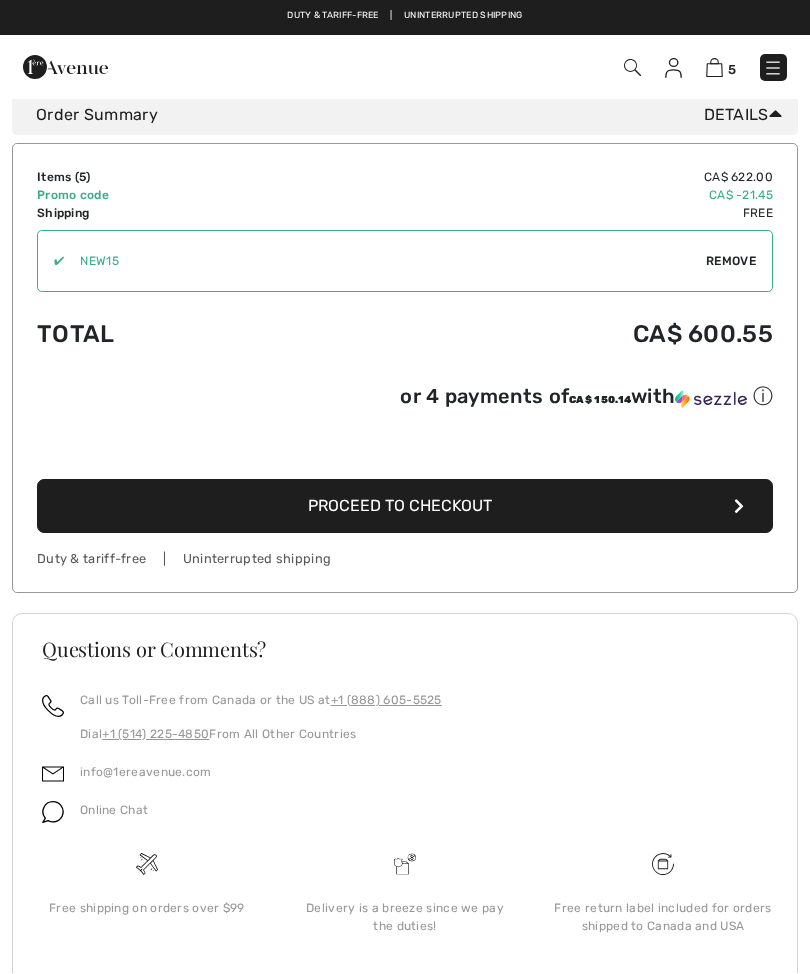 click on "Proceed to Checkout" at bounding box center (400, 506) 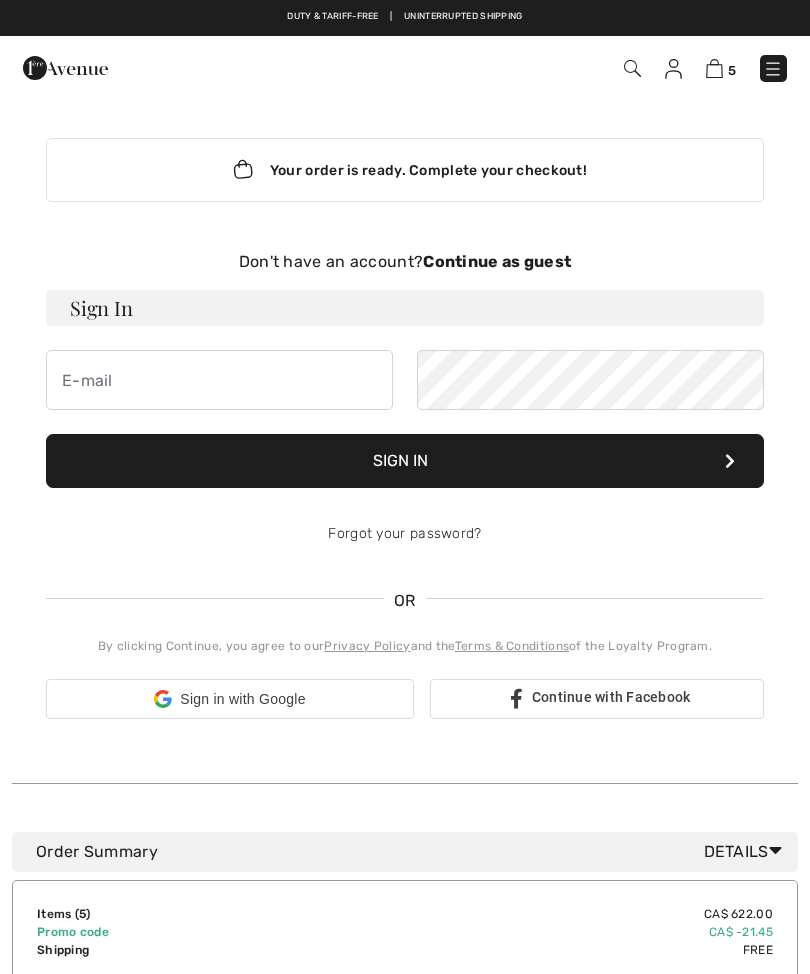 scroll, scrollTop: 0, scrollLeft: 0, axis: both 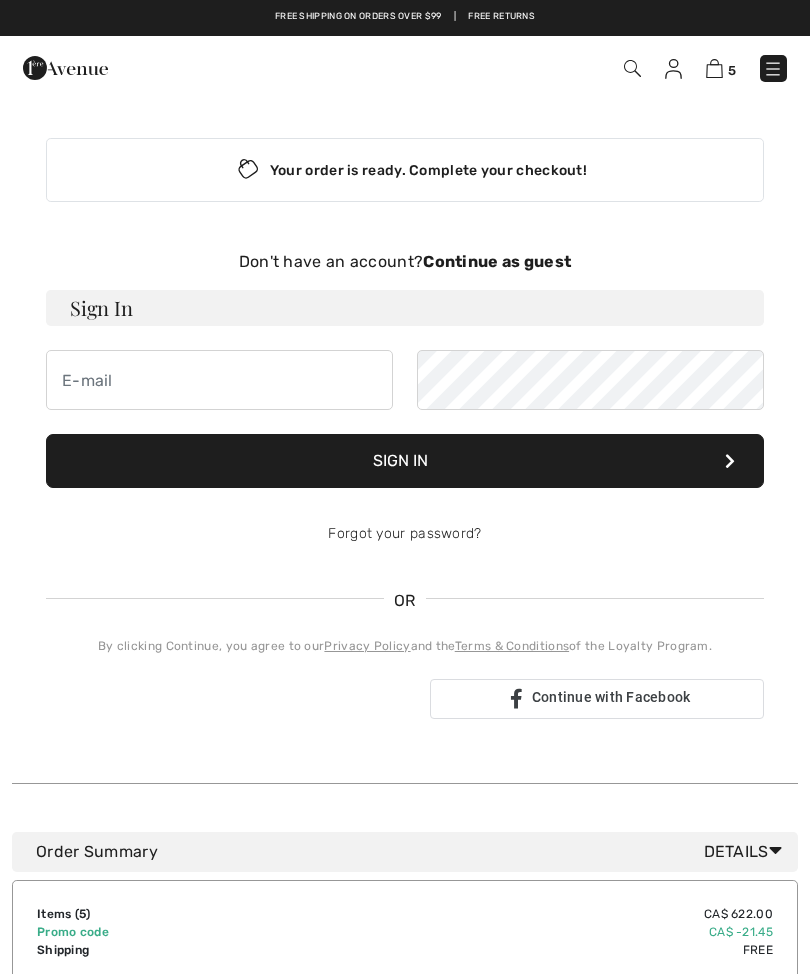 click on "Continue as guest" at bounding box center (497, 261) 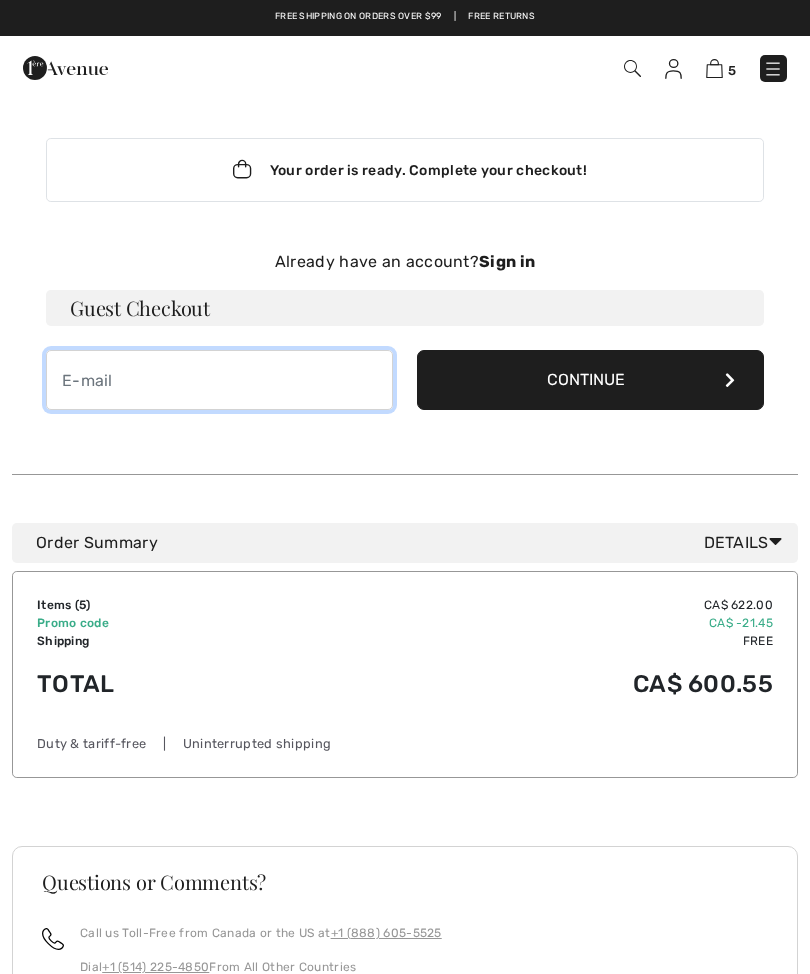 click at bounding box center [219, 380] 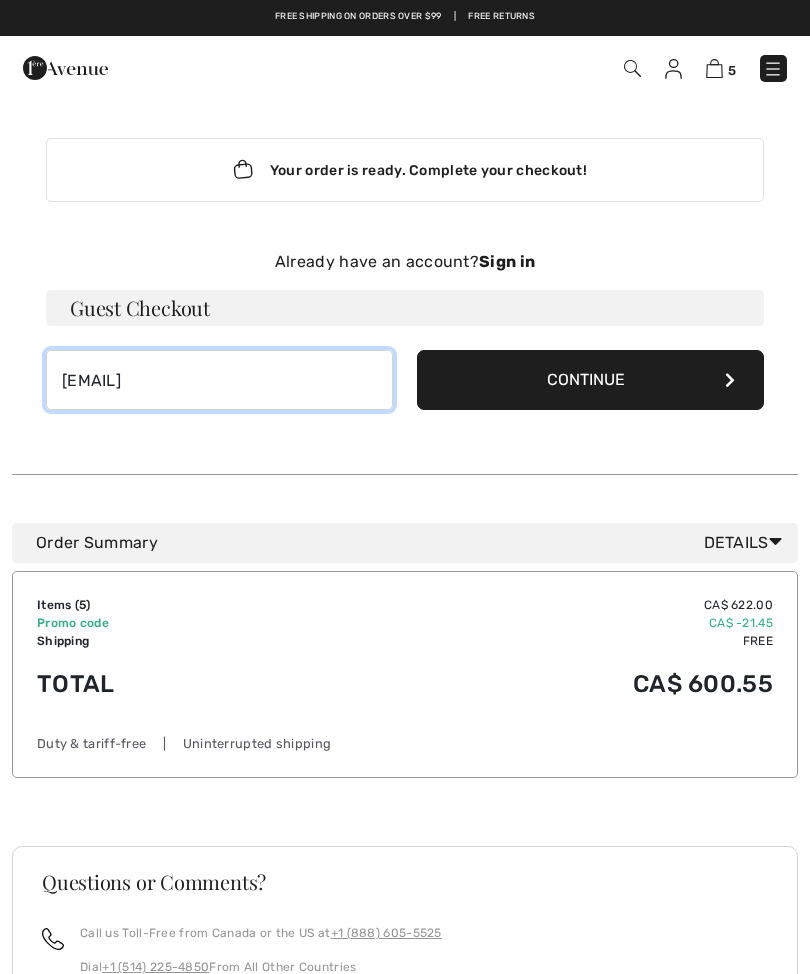 type on "[EMAIL]" 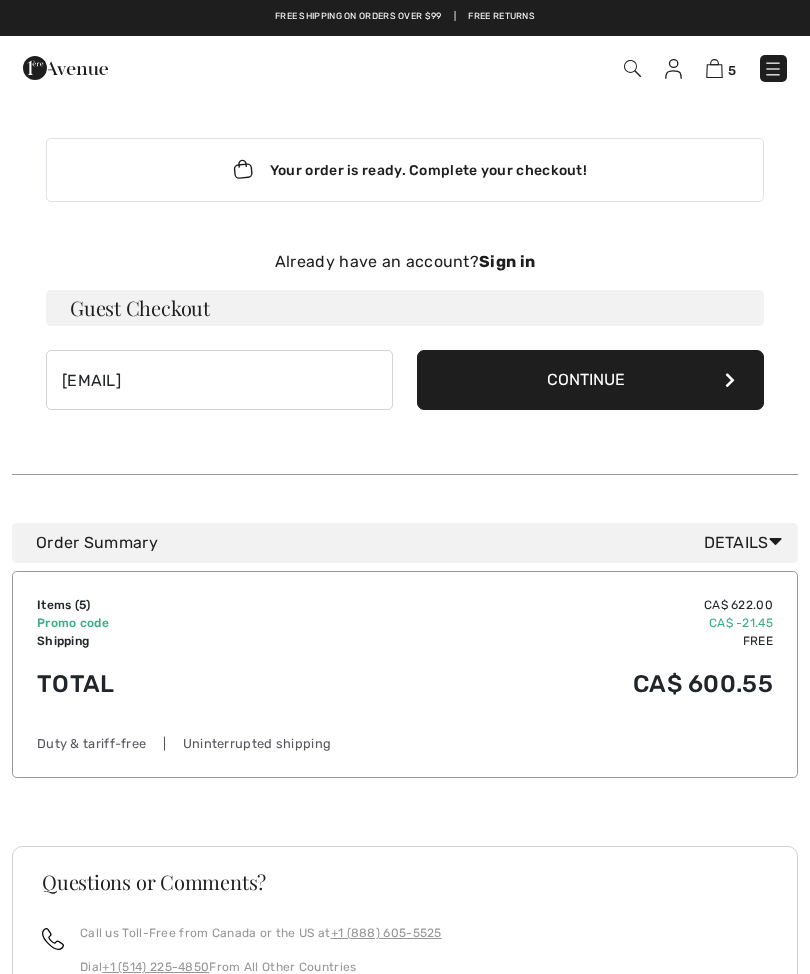 click on "Continue" at bounding box center [590, 380] 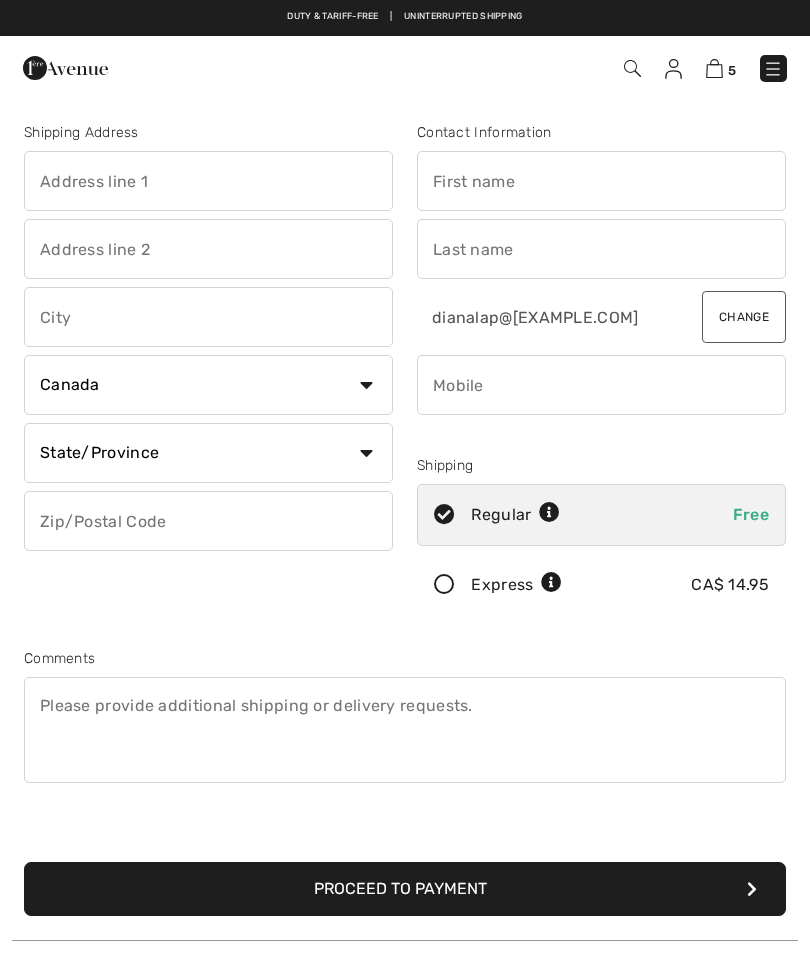 scroll, scrollTop: 0, scrollLeft: 0, axis: both 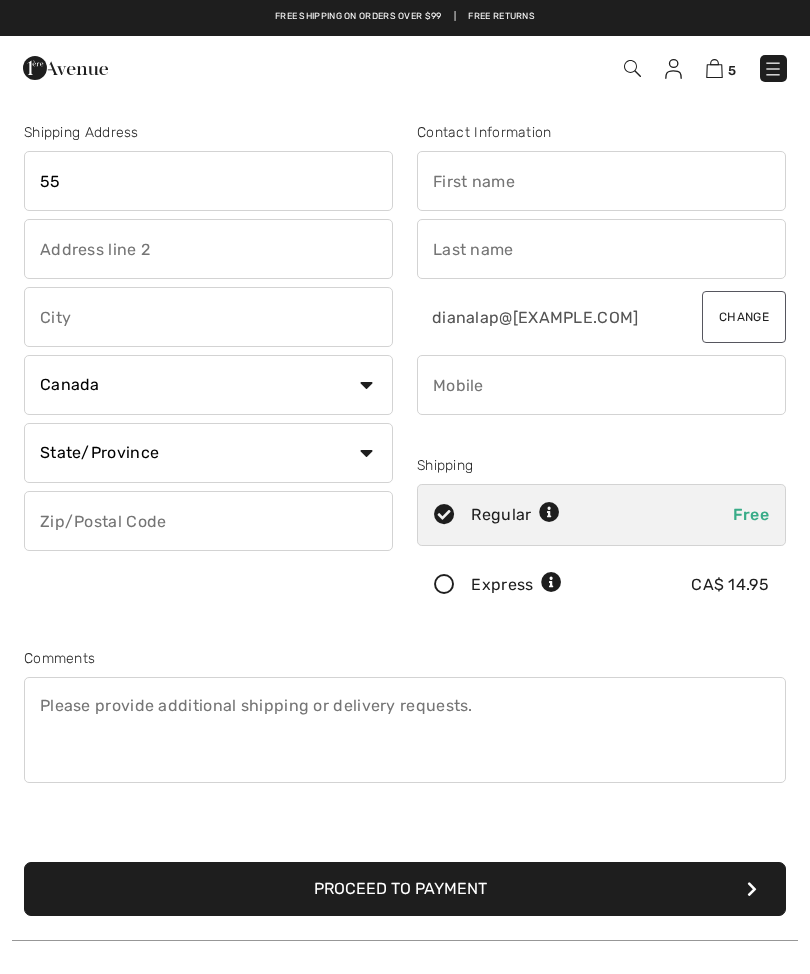 type on "55" 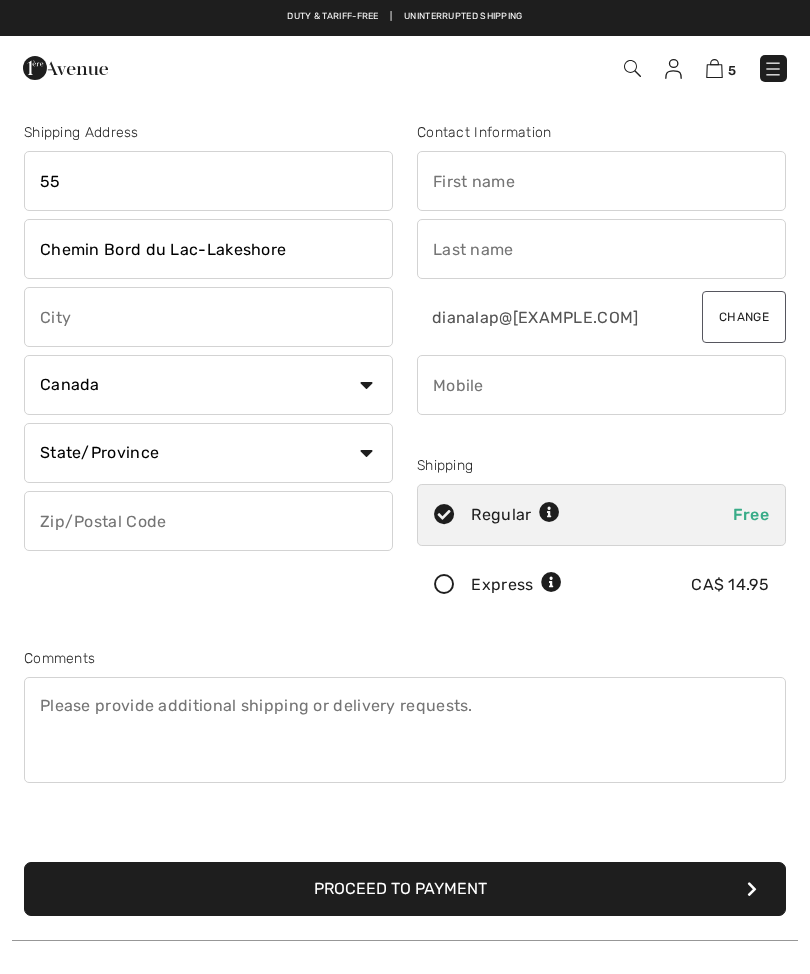 type on "Chemin Bord du Lac-Lakeshore" 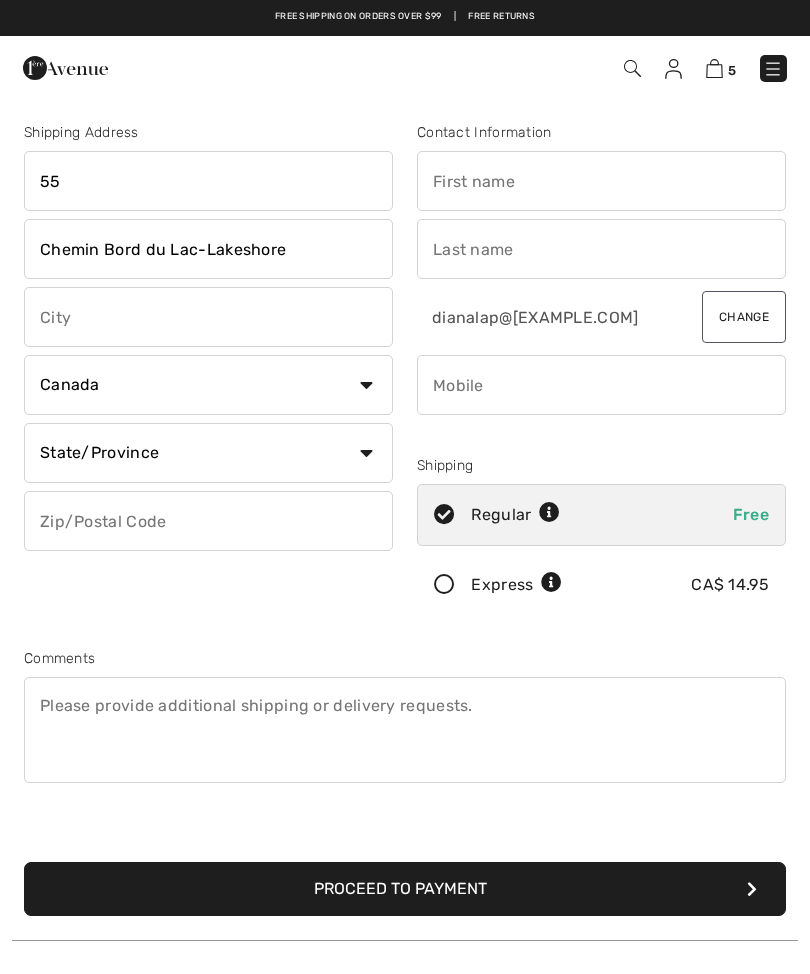 click on "55" at bounding box center [208, 181] 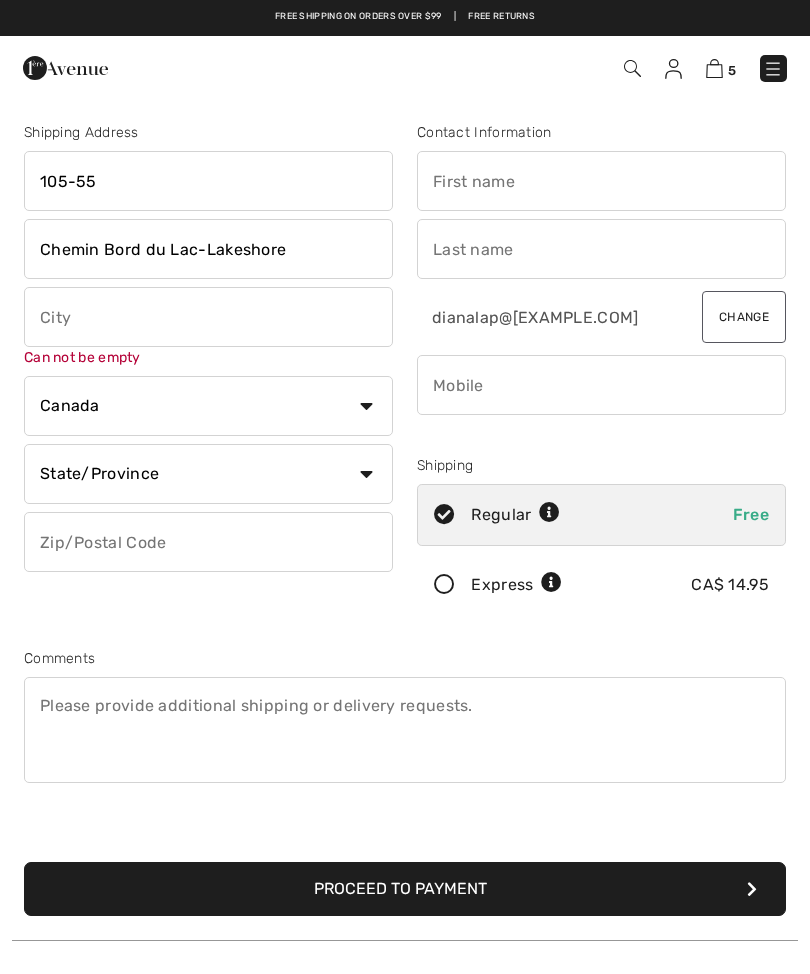 type on "105-55" 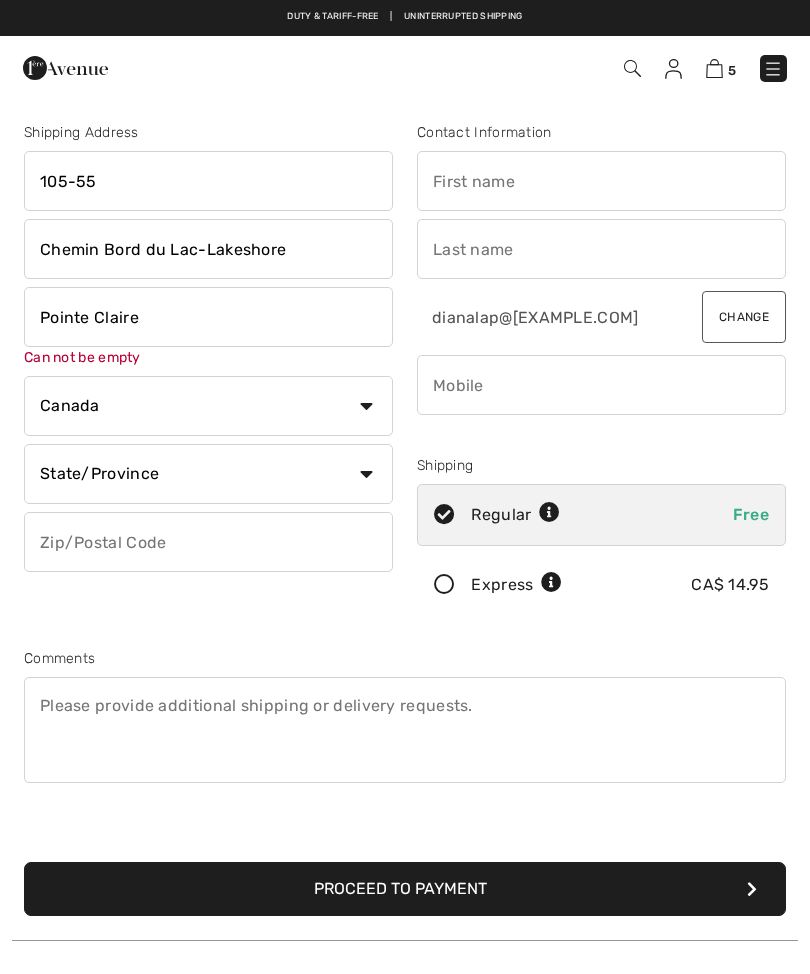 type on "Pointe Claire" 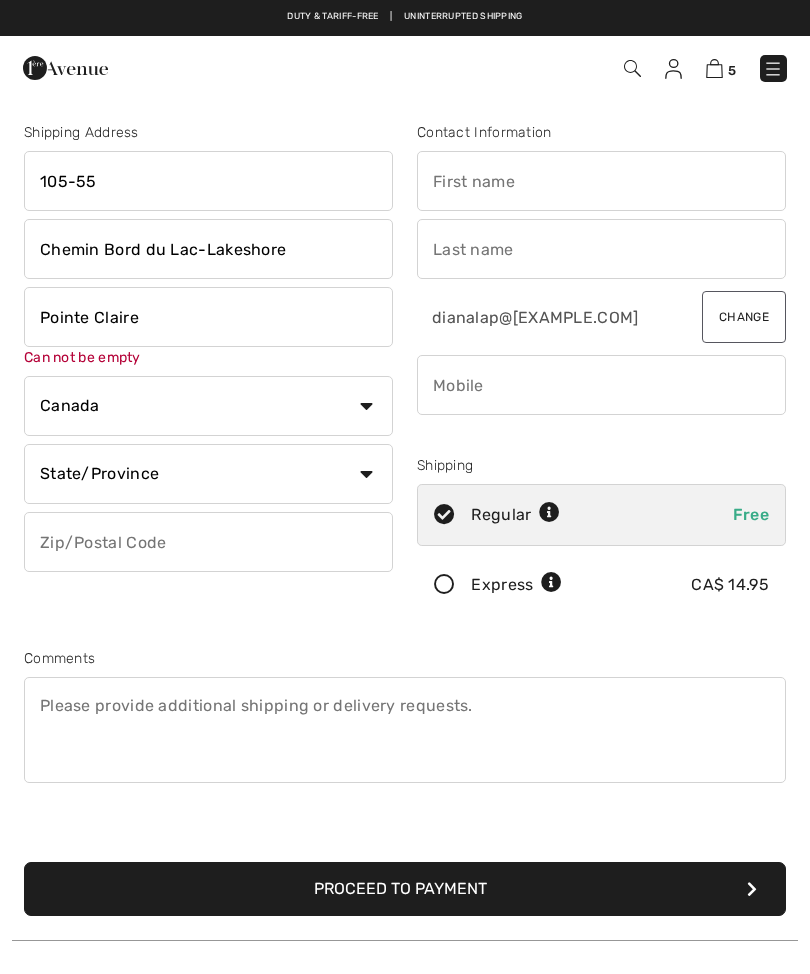 click on "State/Province
Alberta
British Columbia
Manitoba
New Brunswick
Newfoundland and Labrador
Northwest Territories
Nova Scotia
Nunavut
Ontario
Prince Edward Island
Quebec
Saskatchewan
Yukon" at bounding box center (208, 474) 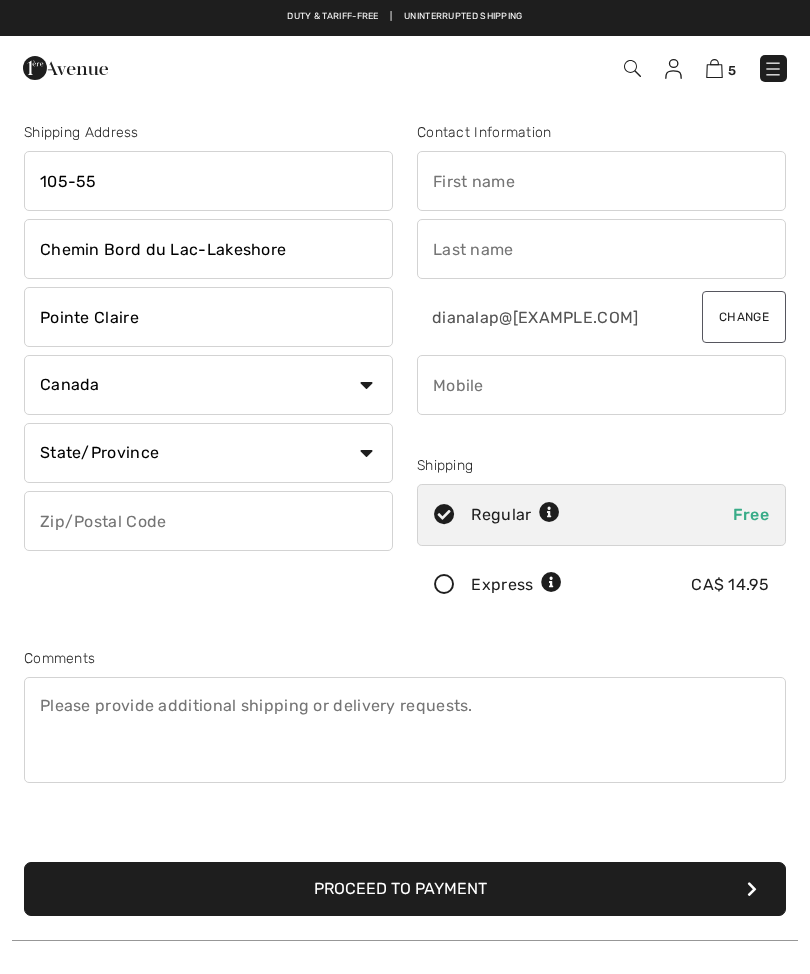 select on "QC" 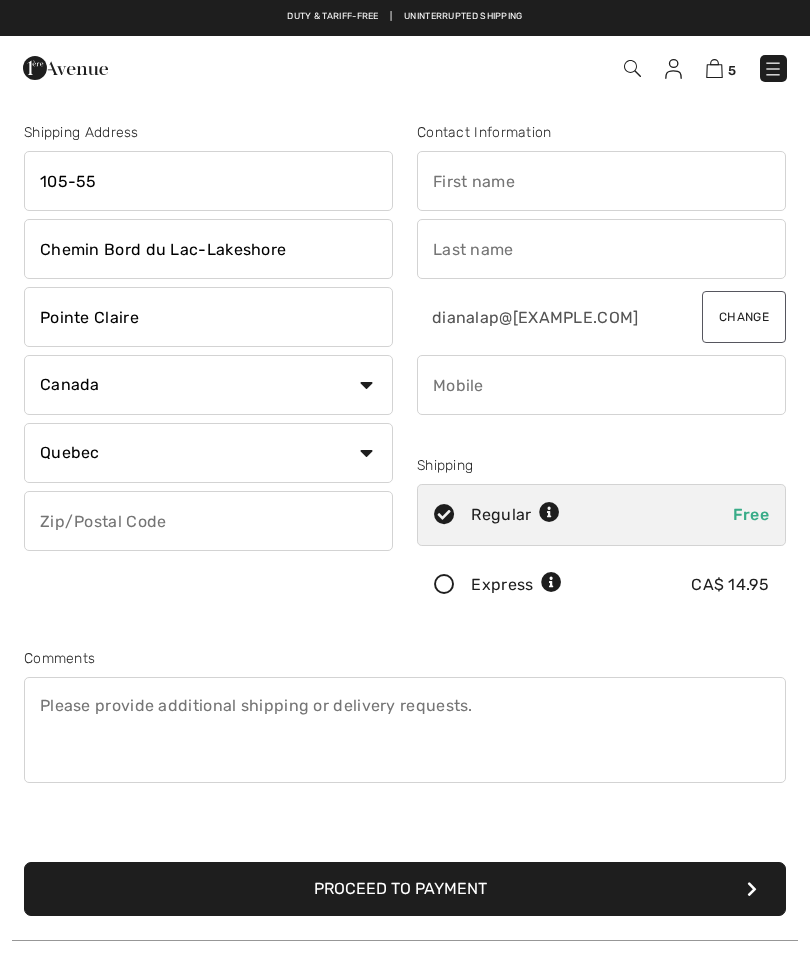 click at bounding box center [208, 521] 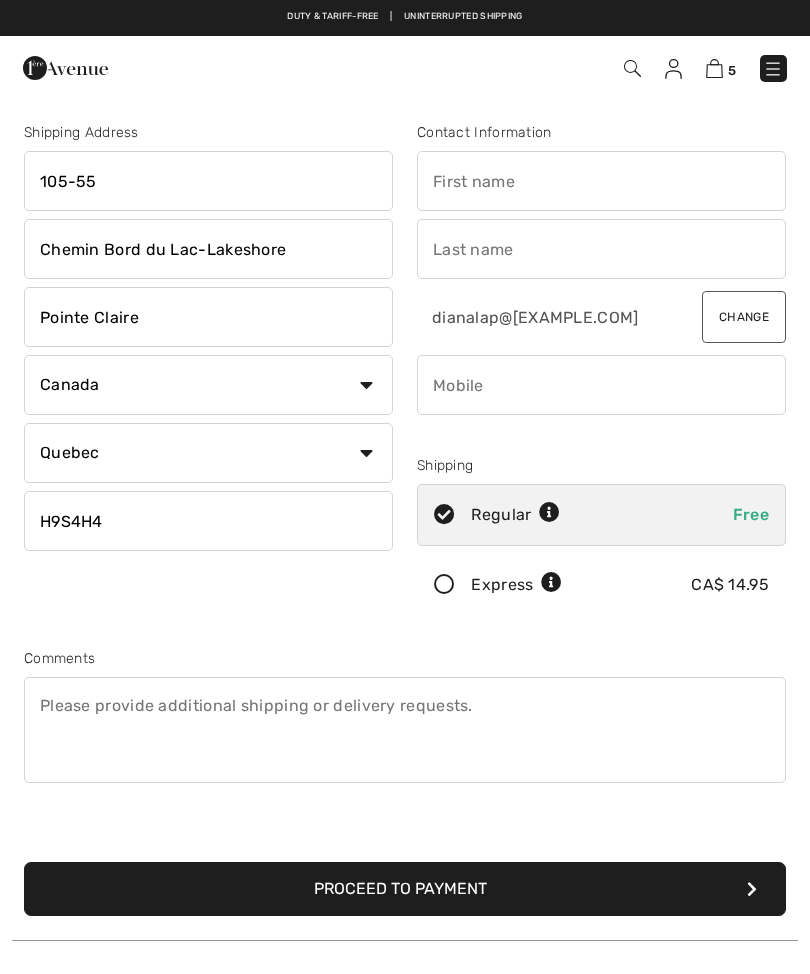 type on "H9S4H4" 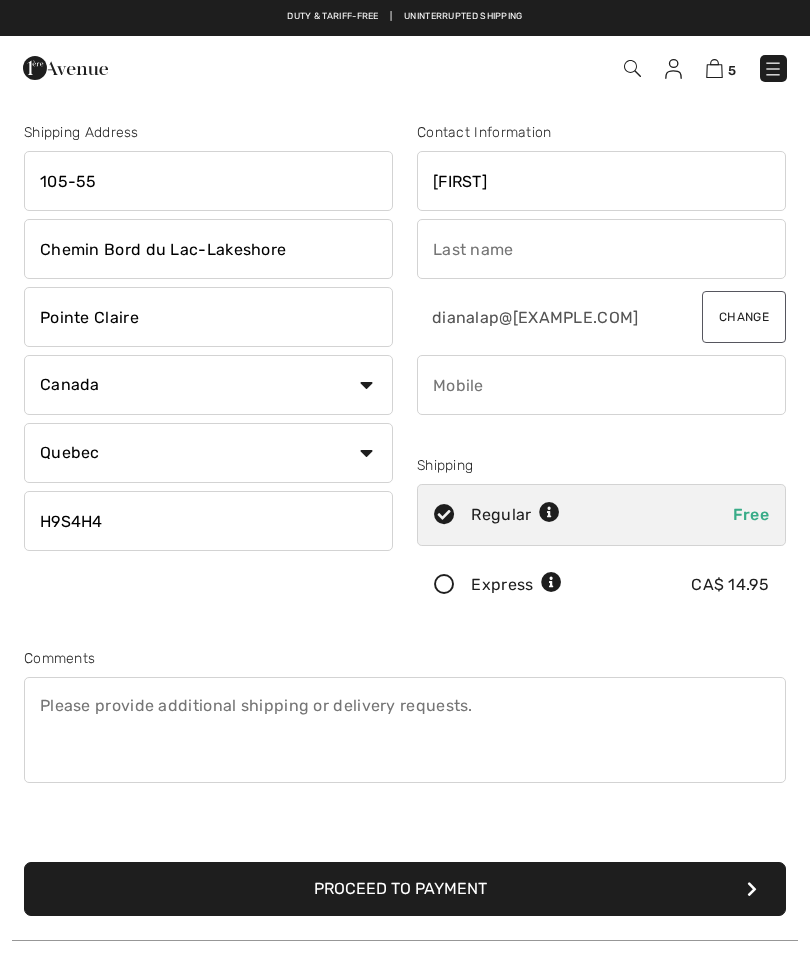type on "Diana" 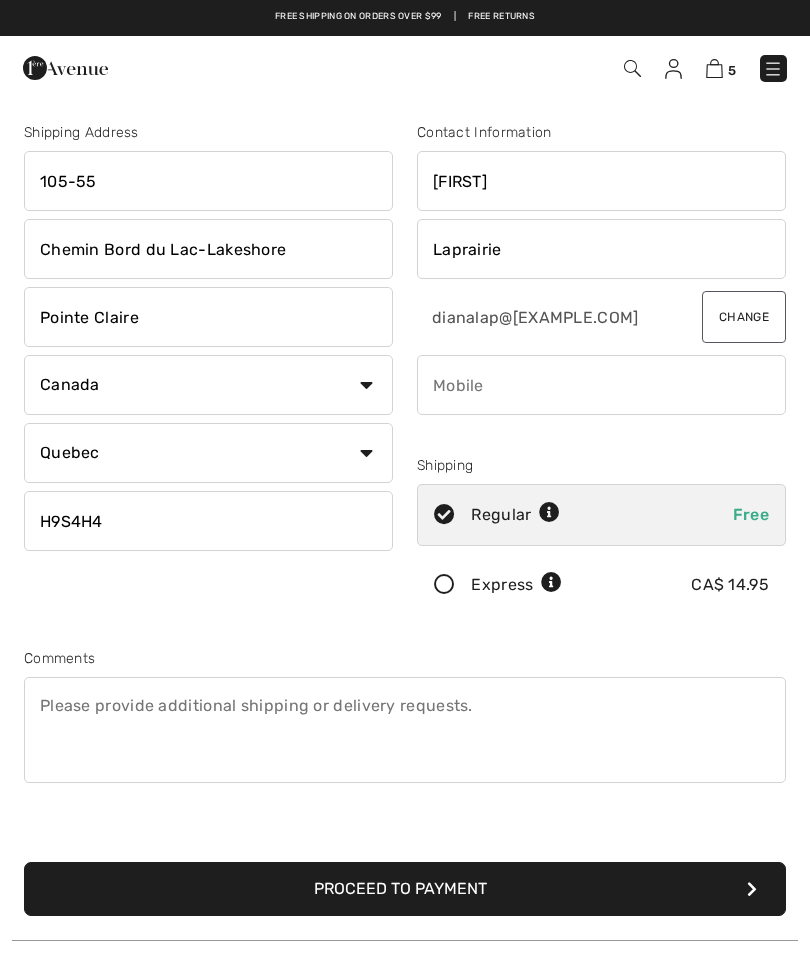 type on "Laprairie" 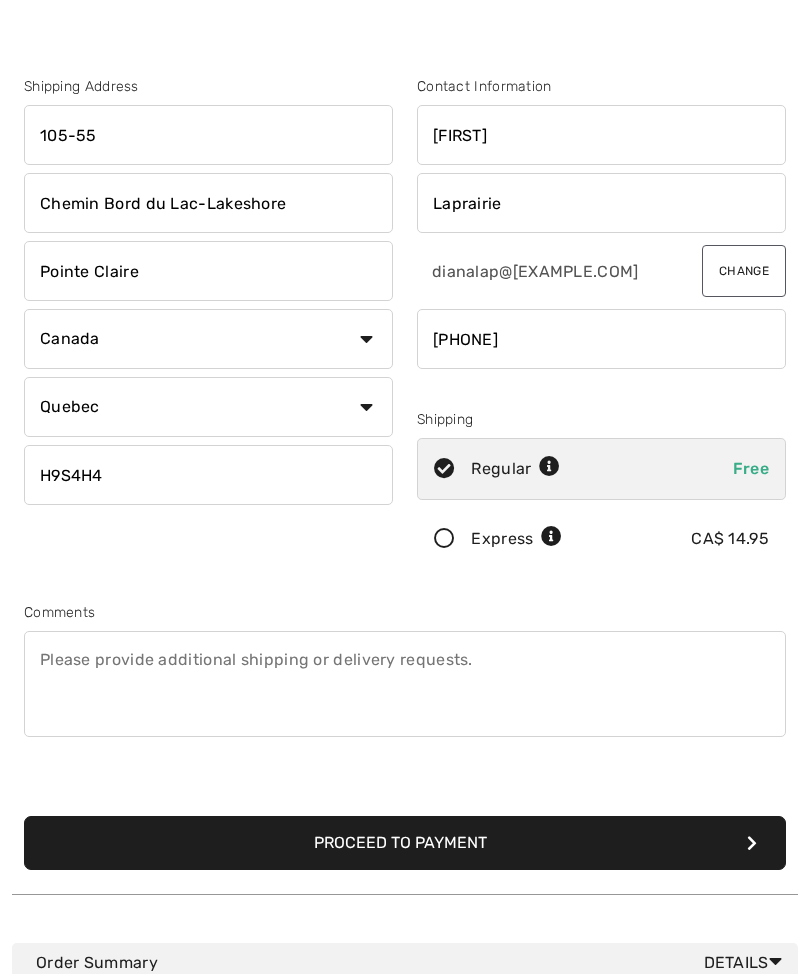 scroll, scrollTop: 44, scrollLeft: 0, axis: vertical 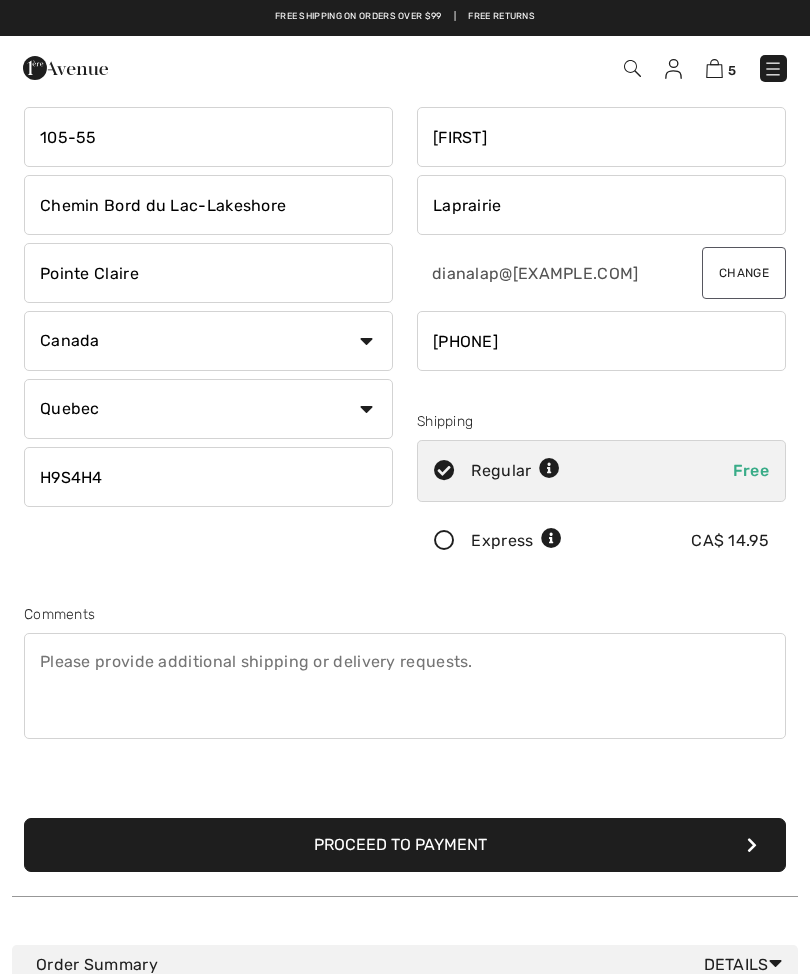 type on "5148234244" 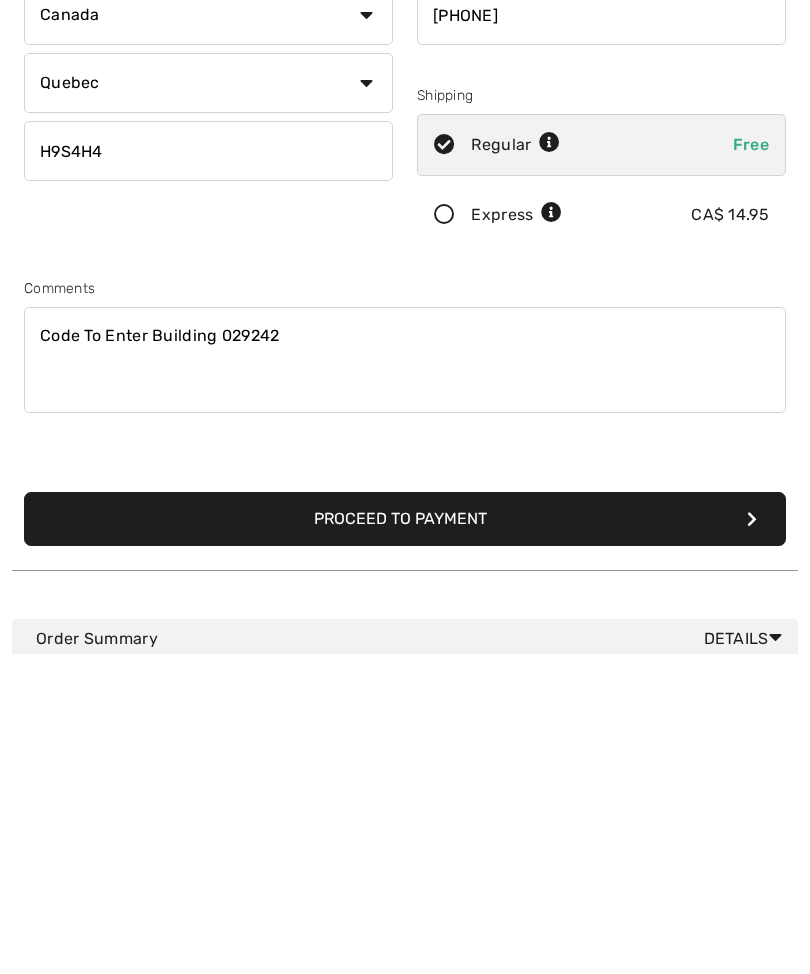 click on "Items ( 5 )
CA$ 622.00
Promo code CA$ -21.45
Shipping
Free
Tax1 CA$ 0.00
Tax2 CA$ 0.00
Duties & Taxes CA$ 0.00
Total
CA$ 600.55
My Shopping Bag ( 5  Items)
High-Waisted Abstract Trousers Style 252931
Color: Dune/ecru Size: XL
CA$ 139
CA$ 199
Relaxed Full-Length Trousers Style 252138
Color: Blue/vanilla Size: 16
CA$ 104
CA$ 149
Polka Dot Belted Trousers Style 251747
Color: Vanilla/Multi Size: 16" at bounding box center (405, 1090) 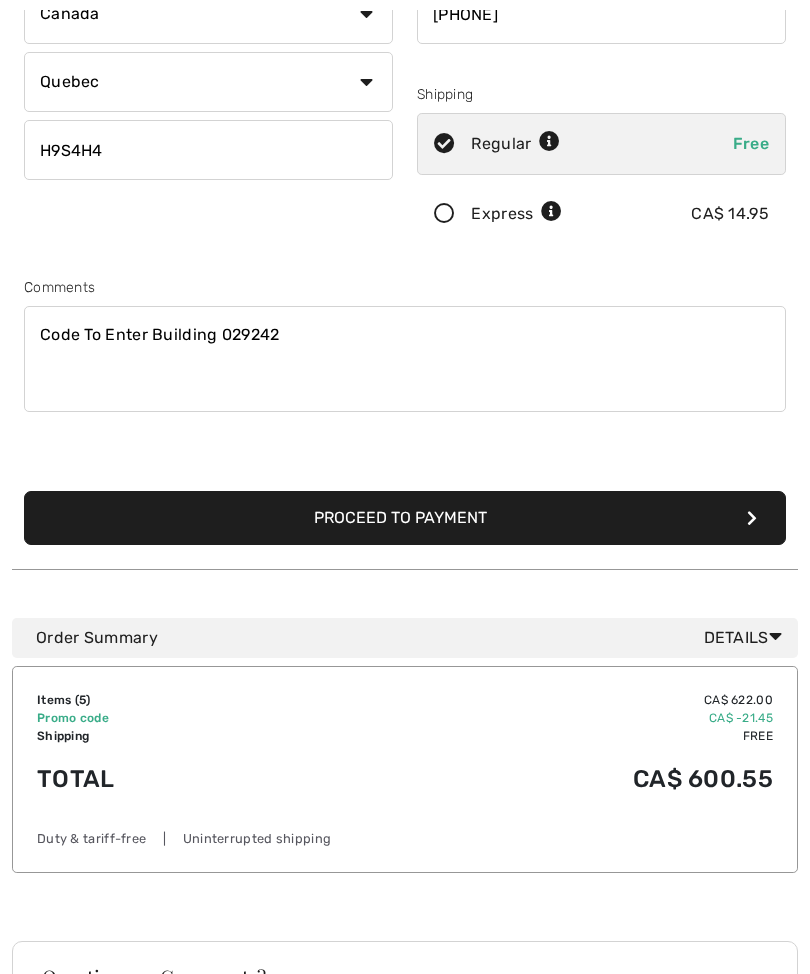 click on "Code To Enter Building 029242" at bounding box center [405, 359] 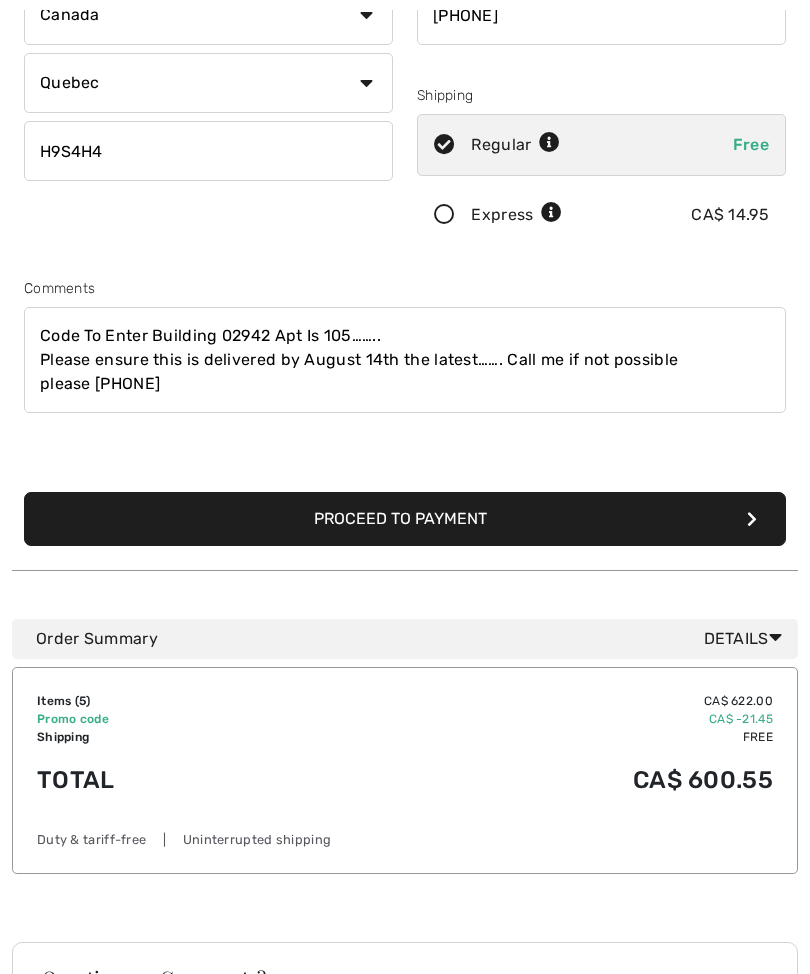 click on "Code To Enter Building 02942 Apt Is 105…..
Please ensure this is delivered by August 14th the latest….
Call me if not possible please 514-823-4244" at bounding box center [405, 360] 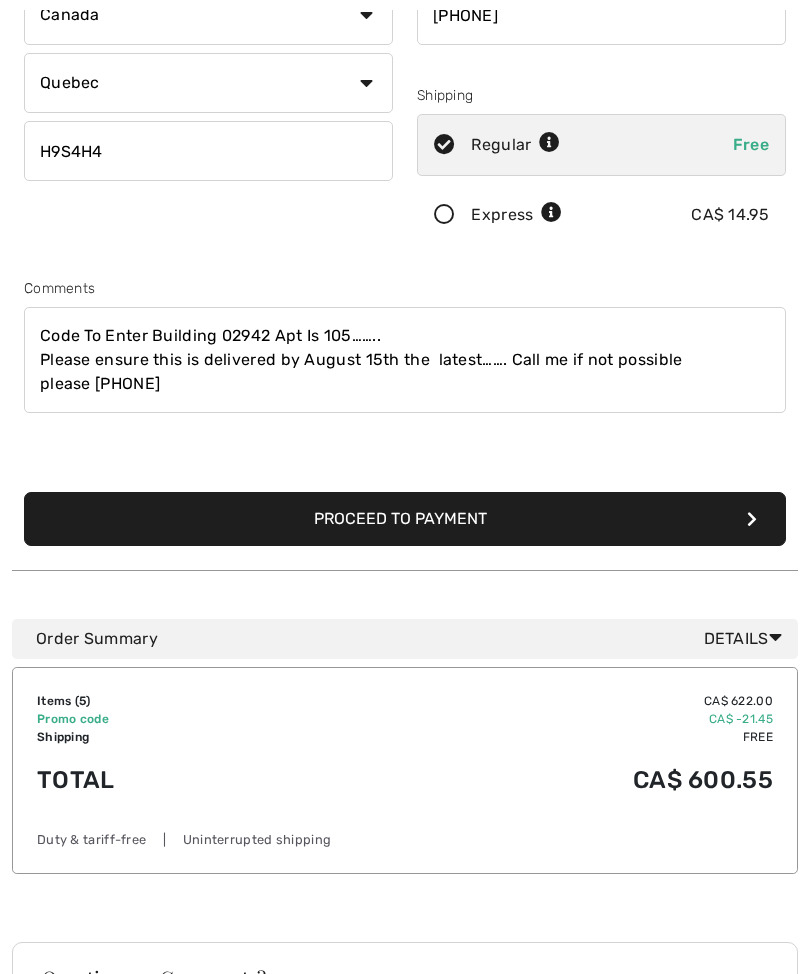 click on "Code To Enter Building 02942 Apt Is 105…..
Please ensure this is delivered by August 15th the  latest….
Call me if not possible please 514-823-4244" at bounding box center (405, 360) 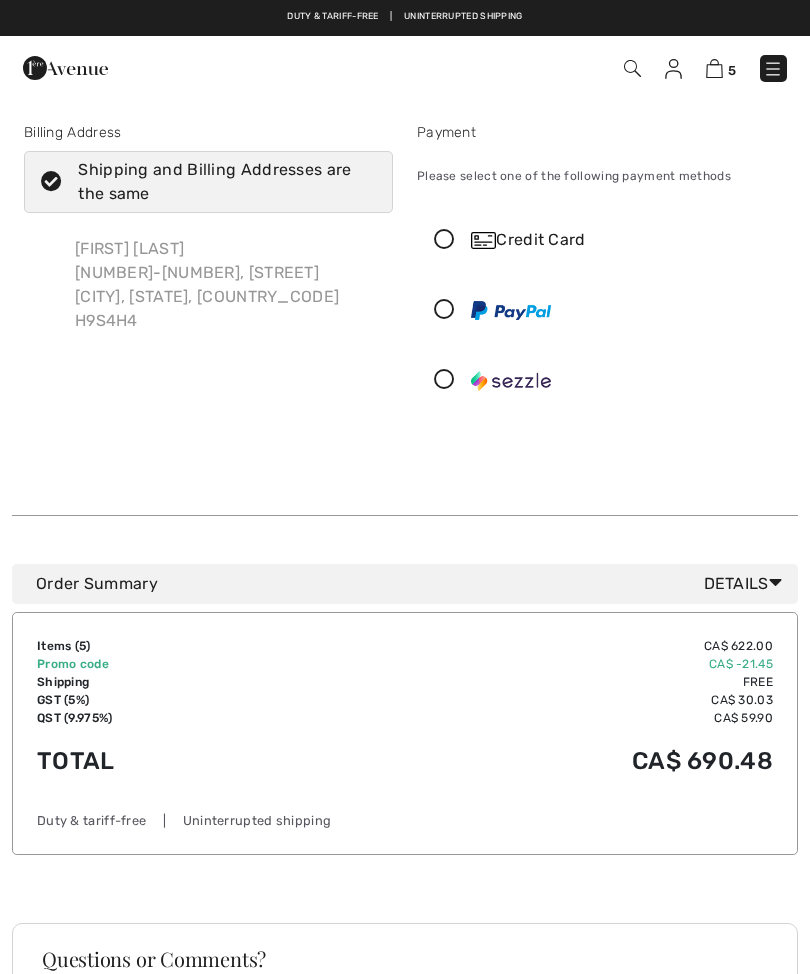 scroll, scrollTop: 0, scrollLeft: 0, axis: both 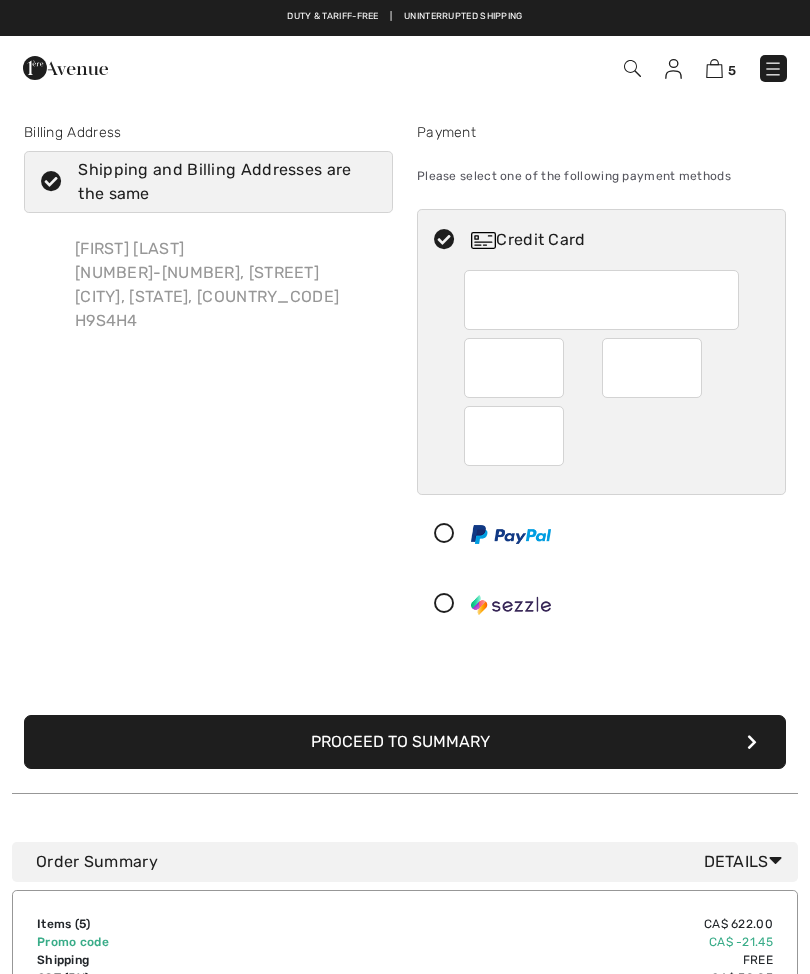 click on "Billing Address
Shipping and Billing Addresses are the same
Diana Laprairie
105-55, Chemin Bord Du Lac-Lakeshore
Pointe Claire, QC, CA
H9S4H4
Diana
Laprairie
105-55
Chemin Bord Du Lac-Lakeshore
Pointe Claire
Country
Canada
United States
Afghanistan
Aland Islands
Albania
Algeria
American Samoa
Andorra
Angola
Anguilla
Antarctica
Antigua and Barbuda
Argentina
Armenia
Aruba
Australia
Austria
Azerbaijan
Bahamas
Bahrain
Bangladesh
Barbados
Belarus QC" at bounding box center [405, 860] 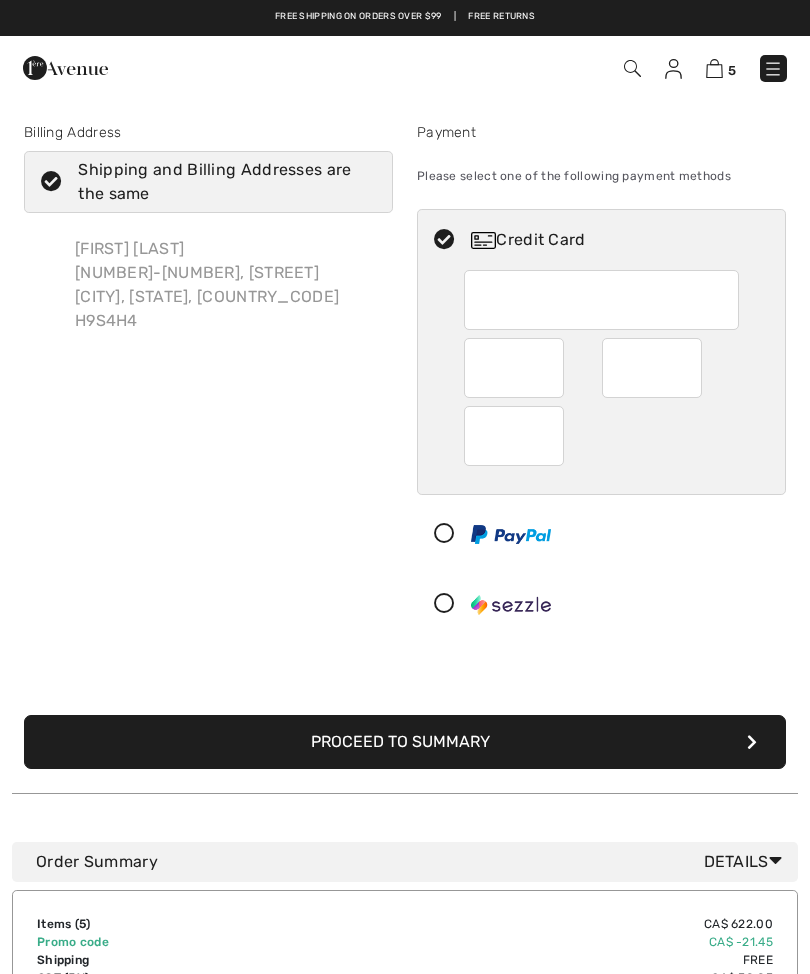 click on "Proceed to Summary" at bounding box center [405, 742] 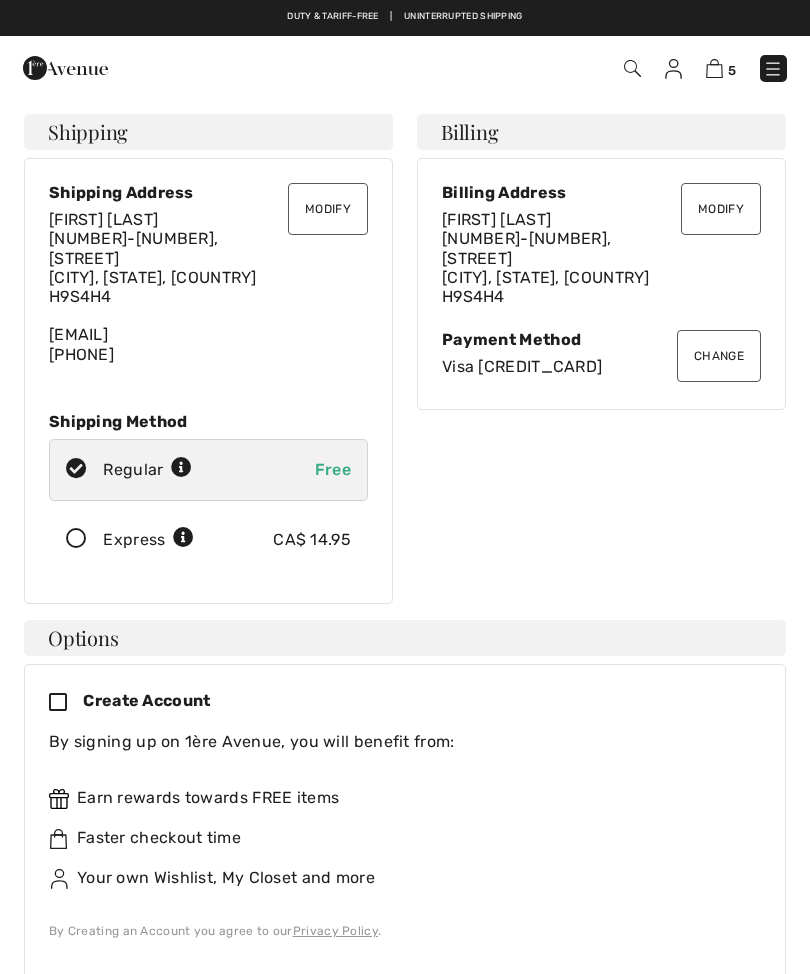 scroll, scrollTop: 0, scrollLeft: 0, axis: both 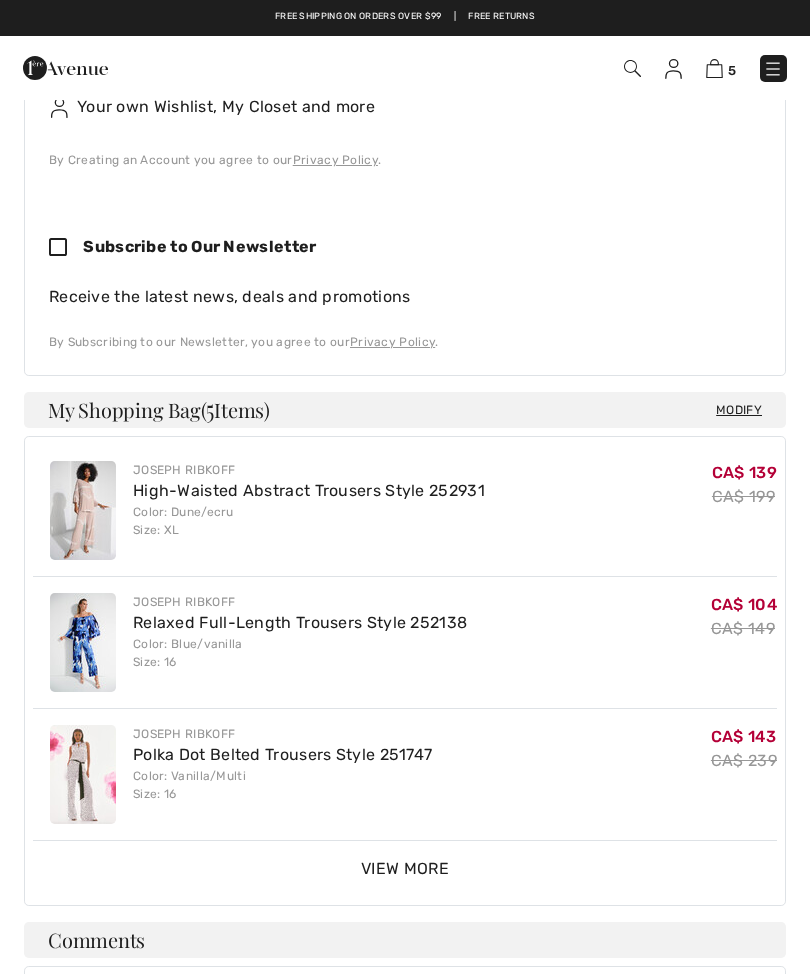 click on "View More" at bounding box center (405, 868) 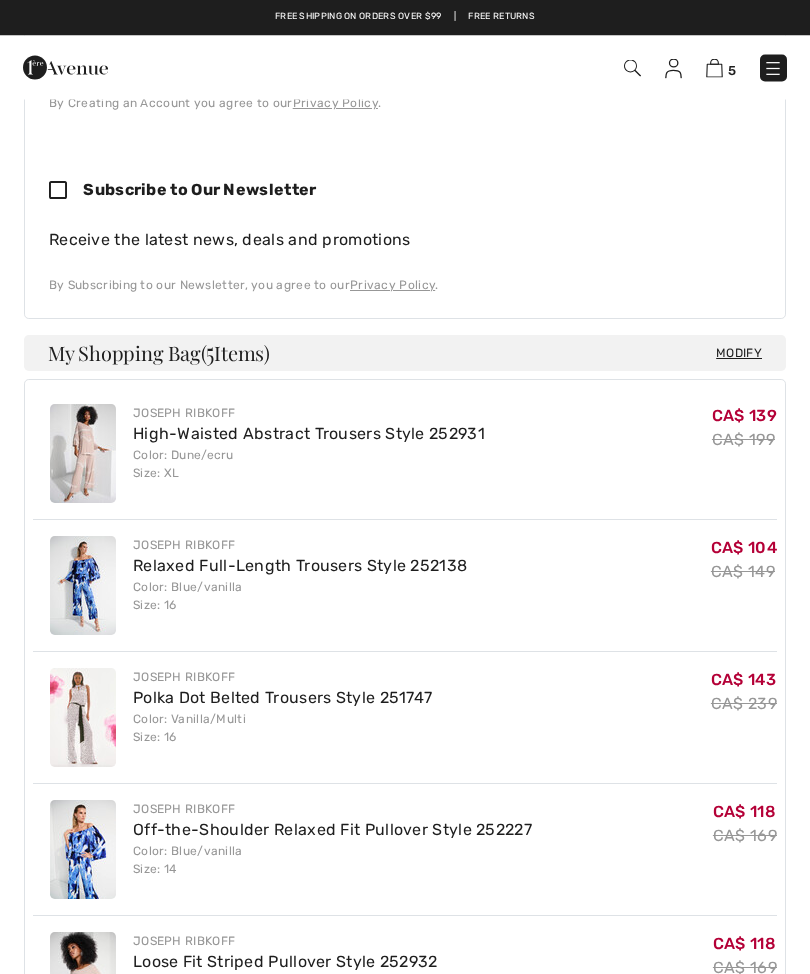 scroll, scrollTop: 689, scrollLeft: 0, axis: vertical 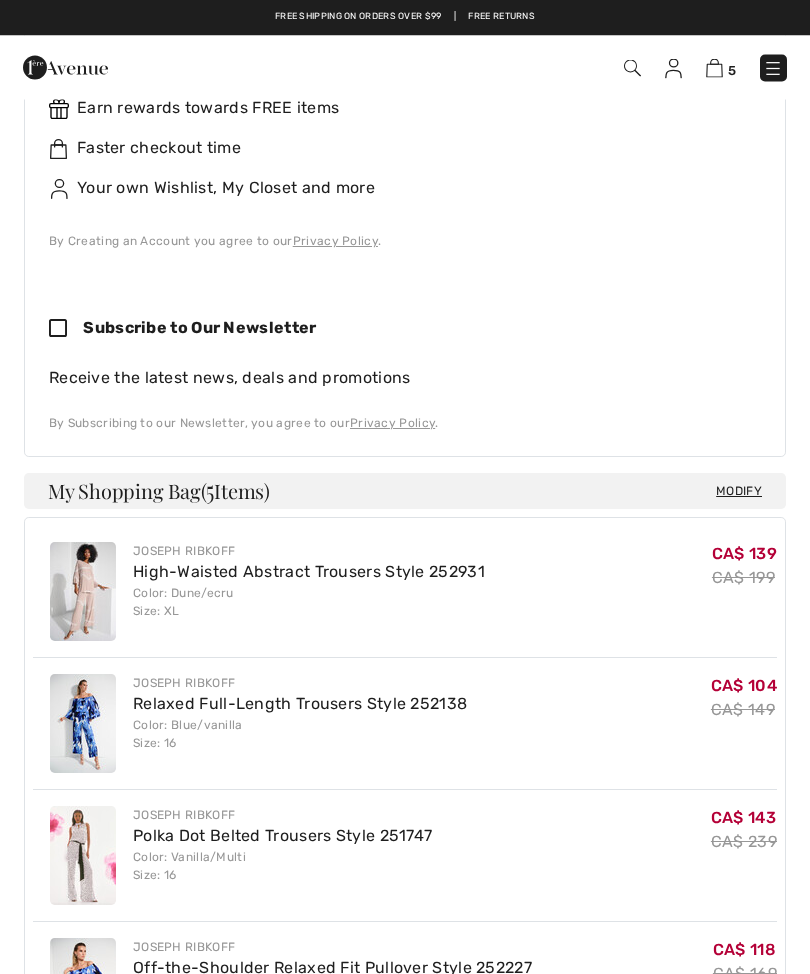 click on "Joseph Ribkoff
High-Waisted Abstract Trousers Style 252931
Color: Dune/ecru Size: XL
CA$ 139
CA$ 199
CA$ 139
CA$ 199
Joseph Ribkoff
Relaxed Full-Length Trousers Style 252138
Color: Blue/vanilla Size: 16
CA$ 104
CA$ 149
CA$ 104
CA$ 149" at bounding box center (405, 885) 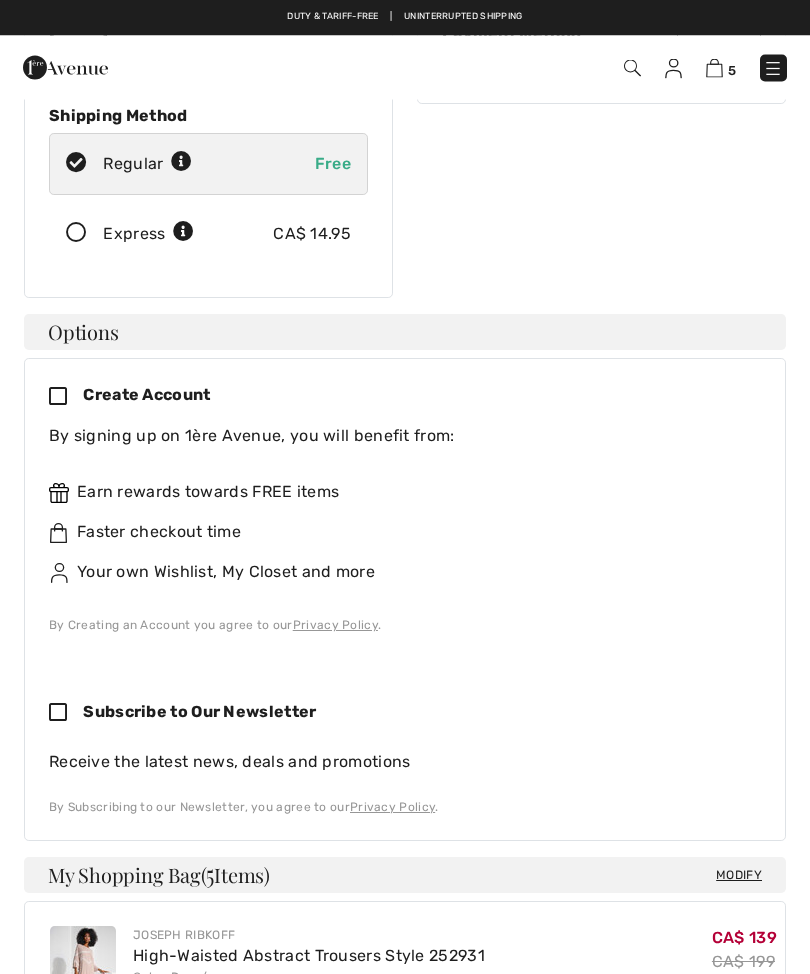 scroll, scrollTop: 306, scrollLeft: 0, axis: vertical 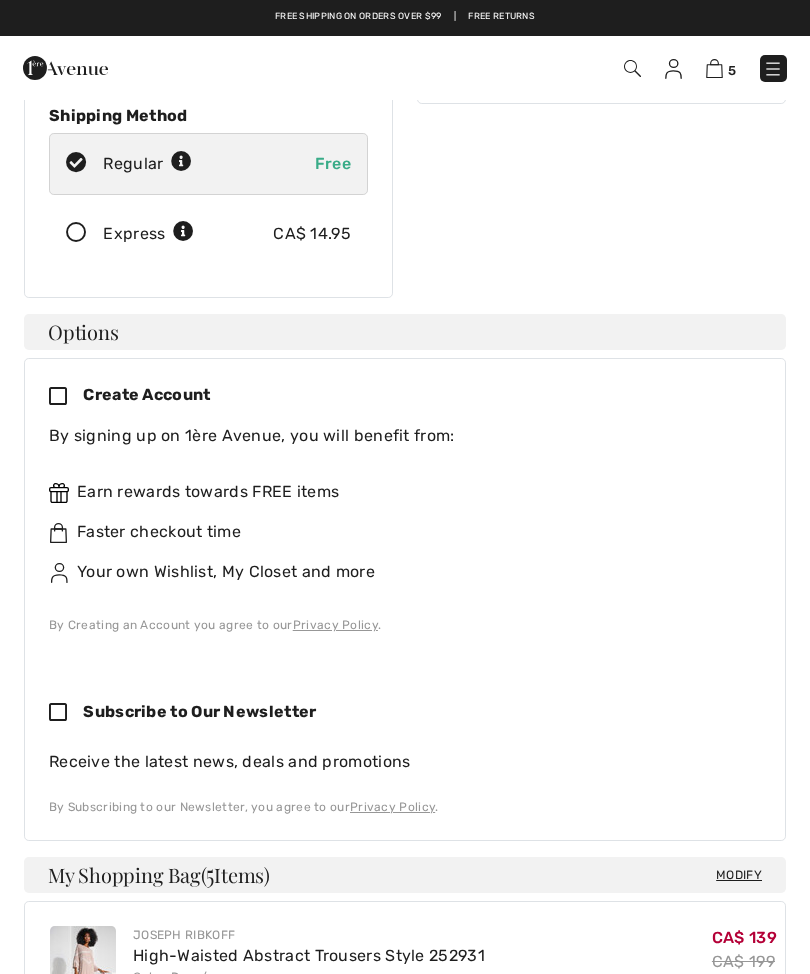 click at bounding box center (66, 397) 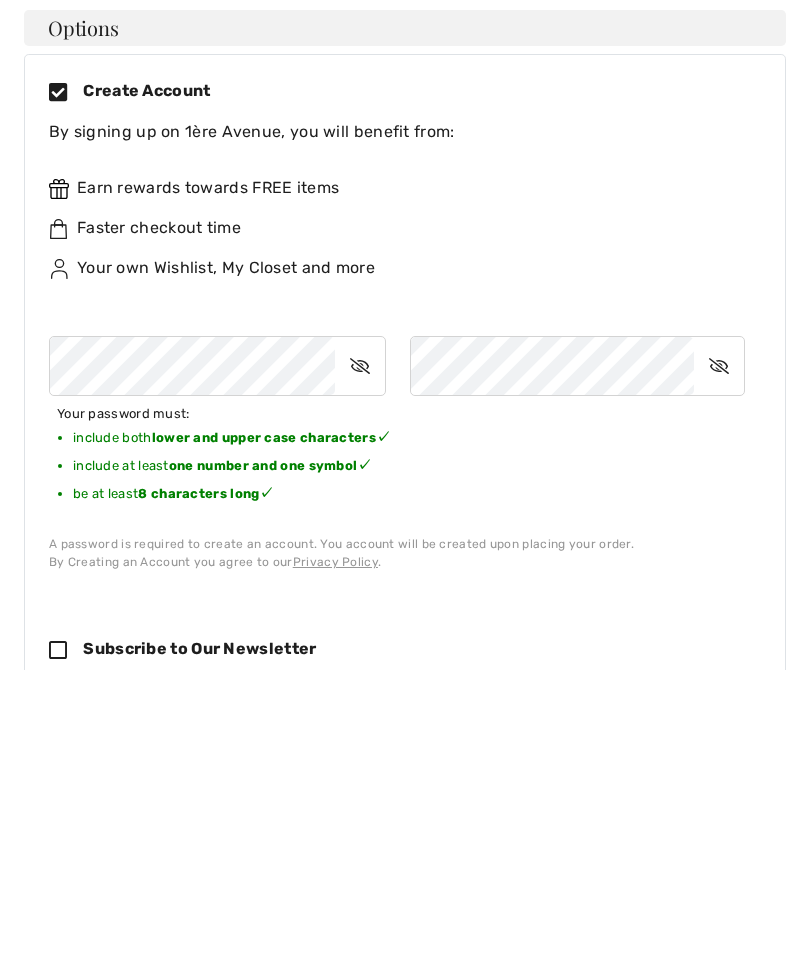 scroll, scrollTop: 610, scrollLeft: 0, axis: vertical 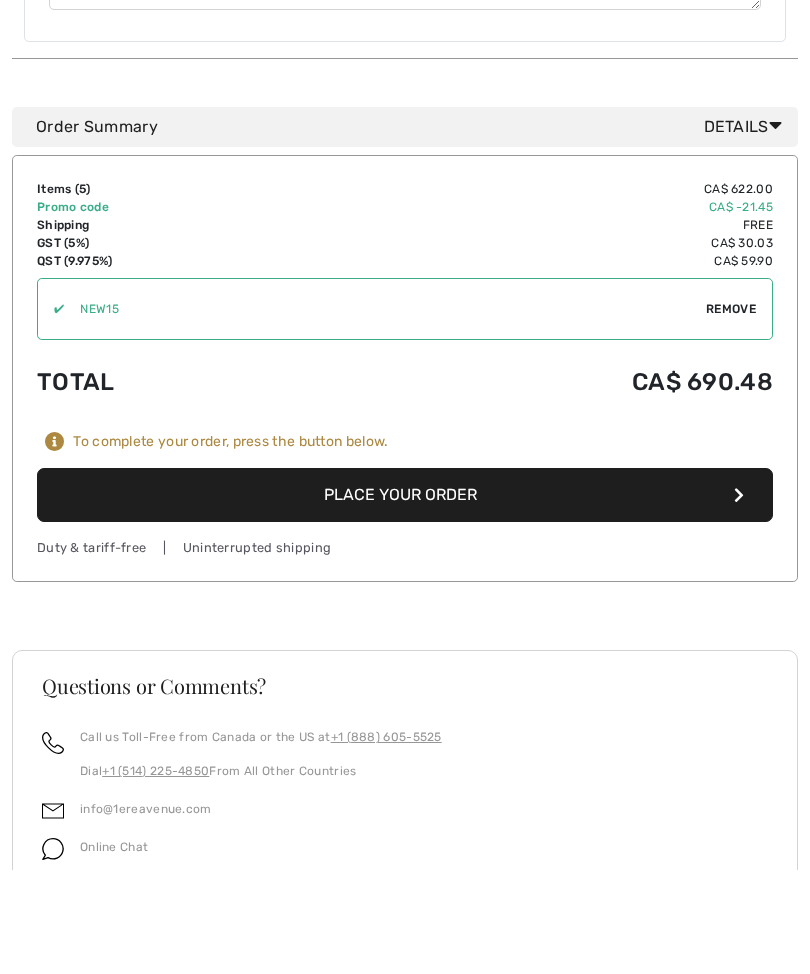click on "Place Your Order" at bounding box center [405, 600] 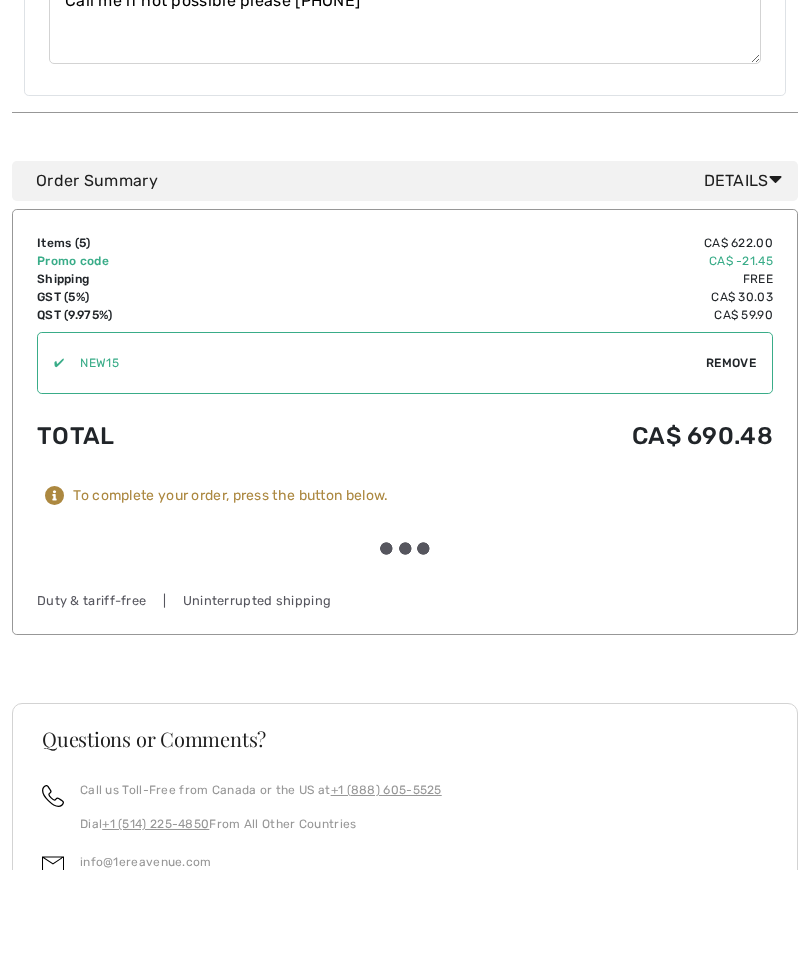 scroll, scrollTop: 2383, scrollLeft: 0, axis: vertical 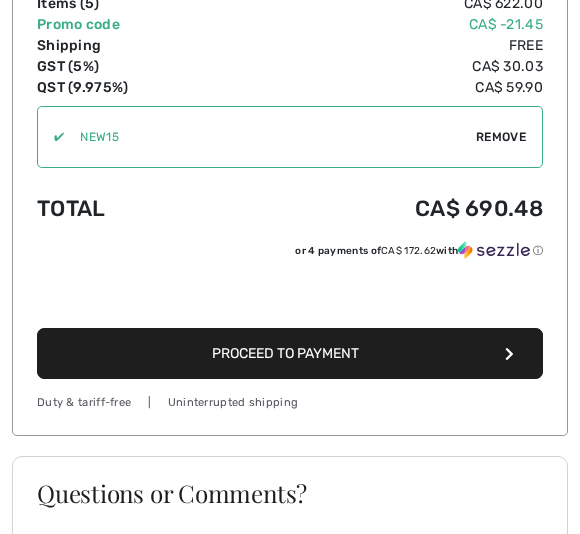 click on "Proceed to Payment" at bounding box center (285, 353) 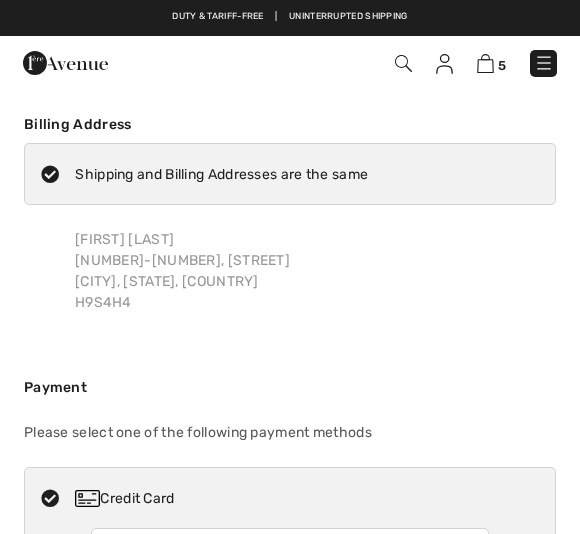 scroll, scrollTop: 0, scrollLeft: 0, axis: both 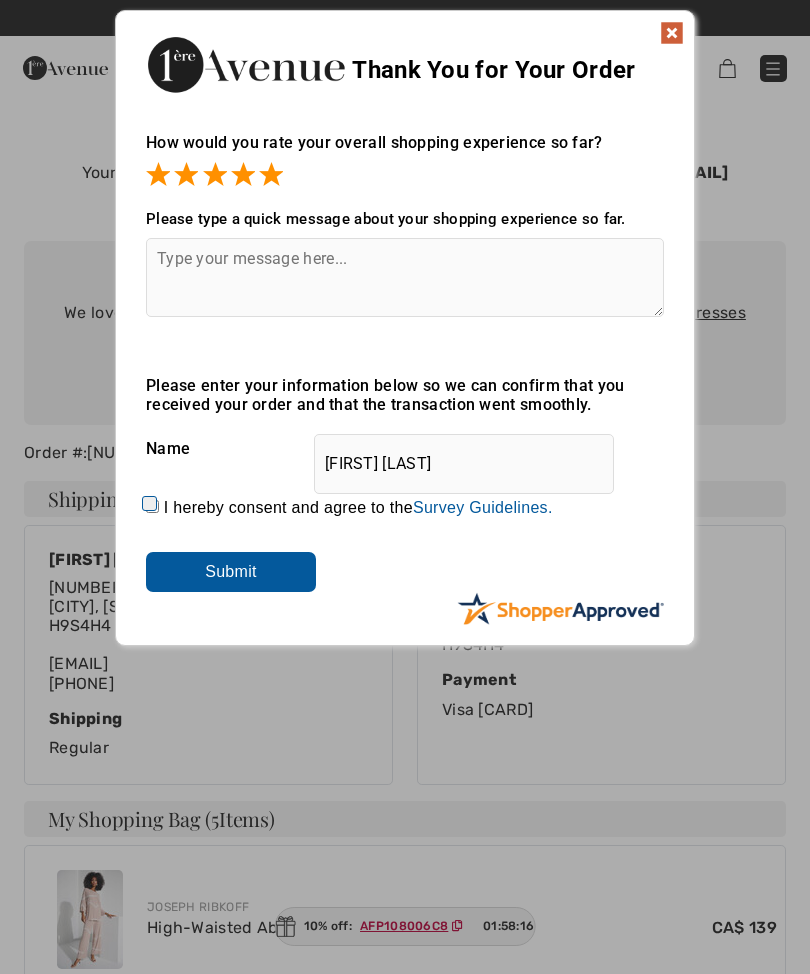 click at bounding box center (405, 277) 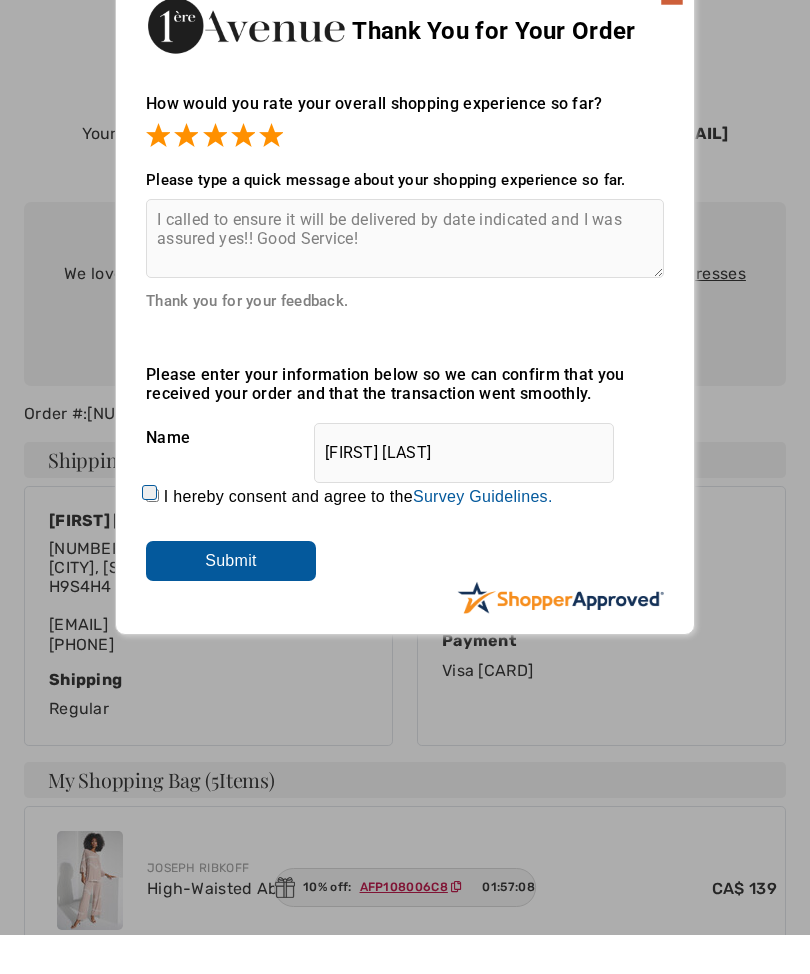 type on "I called to ensure it will be delivered by date indicated and I was assured yes!! Good Service!" 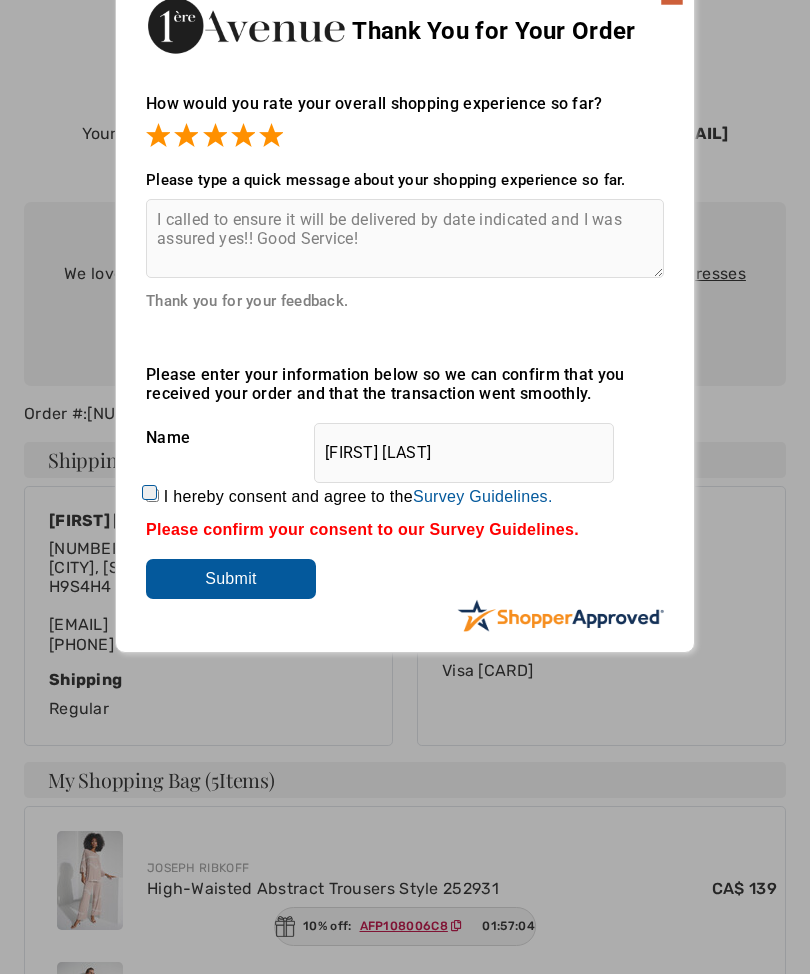click on "I hereby consent and agree to the  By submitting a review, you grant permission to Shopper Approved to display and share your name, review, and any content submitted, in an effort to help future 1ereavenue.com customers make better buying decisions. Personal information collected or provided in connection with your review is treated as set forth in our Privacy Policy located at  https://www.shopperapproved.com/privacy.php  and is subject to 1ereavenue.com’s Privacy Policy as well. We are not responsible for 1ereavenue.com’s privacy practices and you should review 1ereavenue.com’s website directly to determine their privacy practices. For any content submitted, you grant Shopper Approved a non-exclusive license to use, copy, modify, delete and/or distribute such content without compensation to you. You also represent and warrant that: You are an active paying customer of 1ereavenue.com. You will not submit any content that is known to you to be false, inaccurate or misleading. Survey Guidelines." at bounding box center (152, 495) 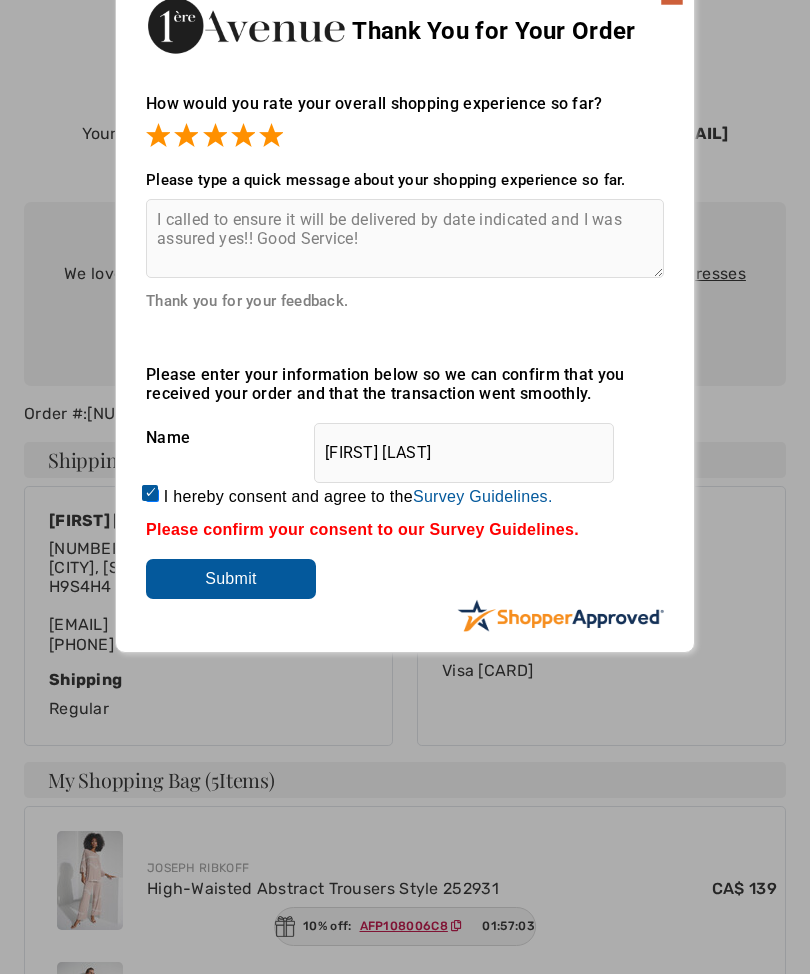 click on "Submit" at bounding box center [231, 579] 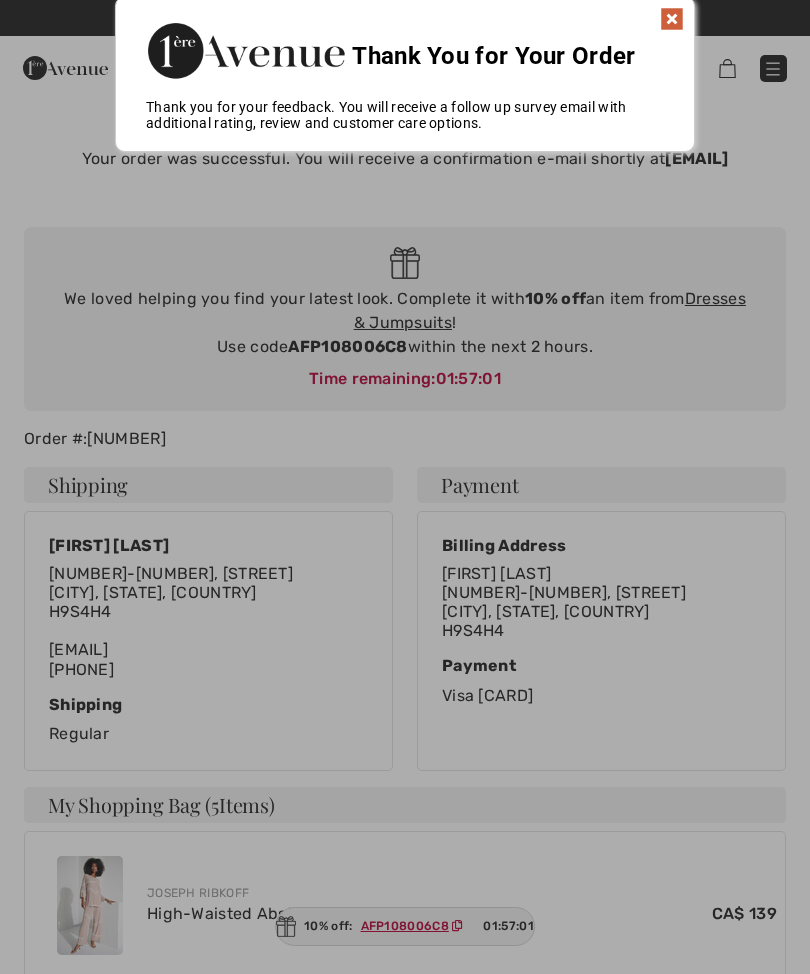 scroll, scrollTop: 0, scrollLeft: 0, axis: both 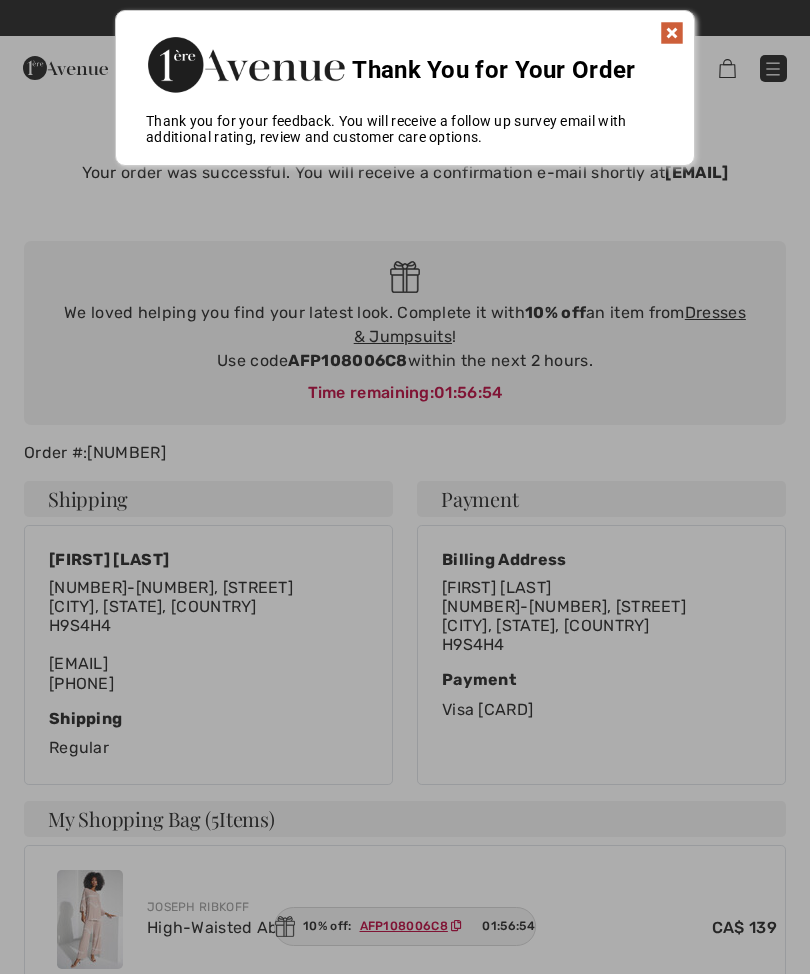 click at bounding box center [672, 33] 